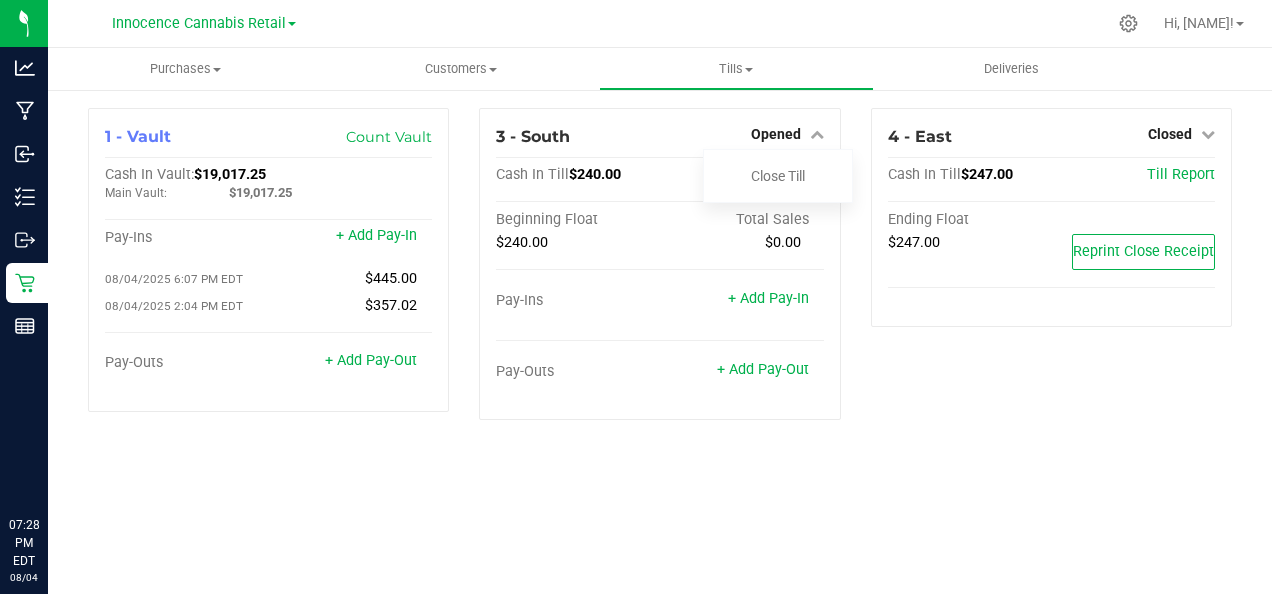 scroll, scrollTop: 0, scrollLeft: 0, axis: both 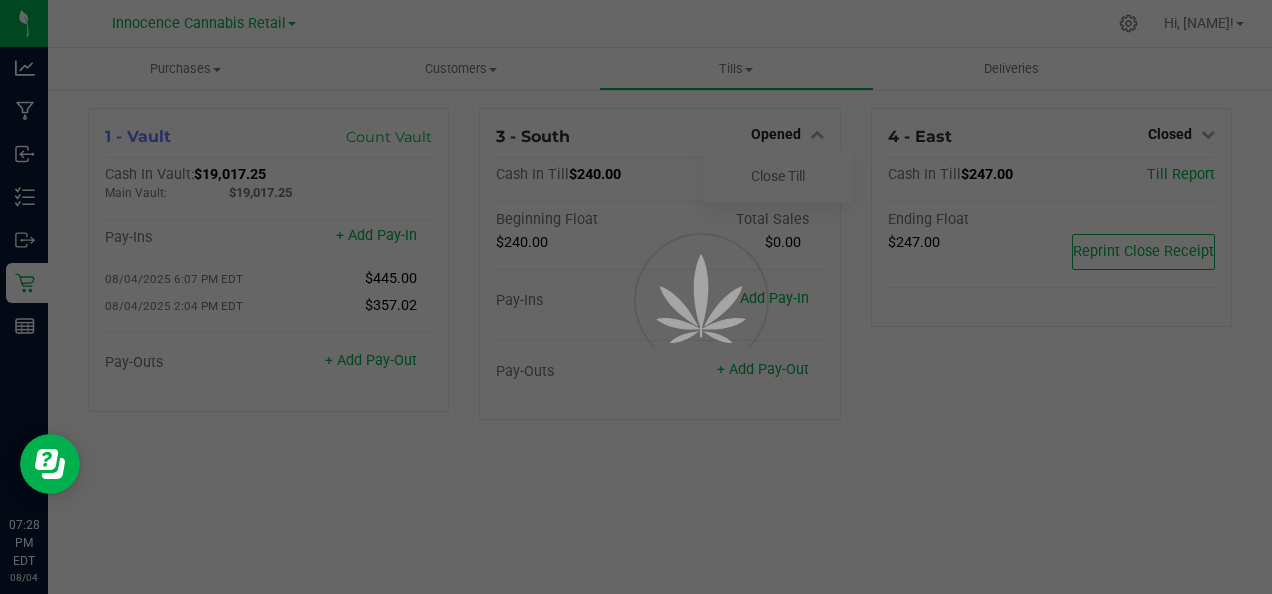 click at bounding box center (636, 297) 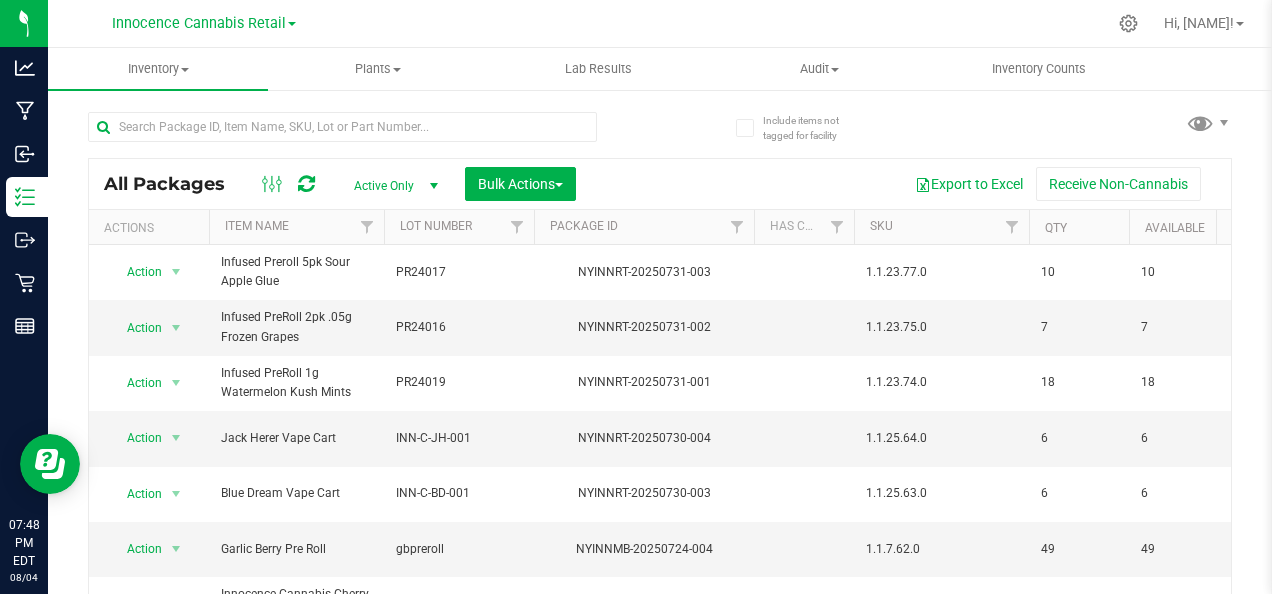 click on "Innocence Cannabis Retail" at bounding box center [204, 22] 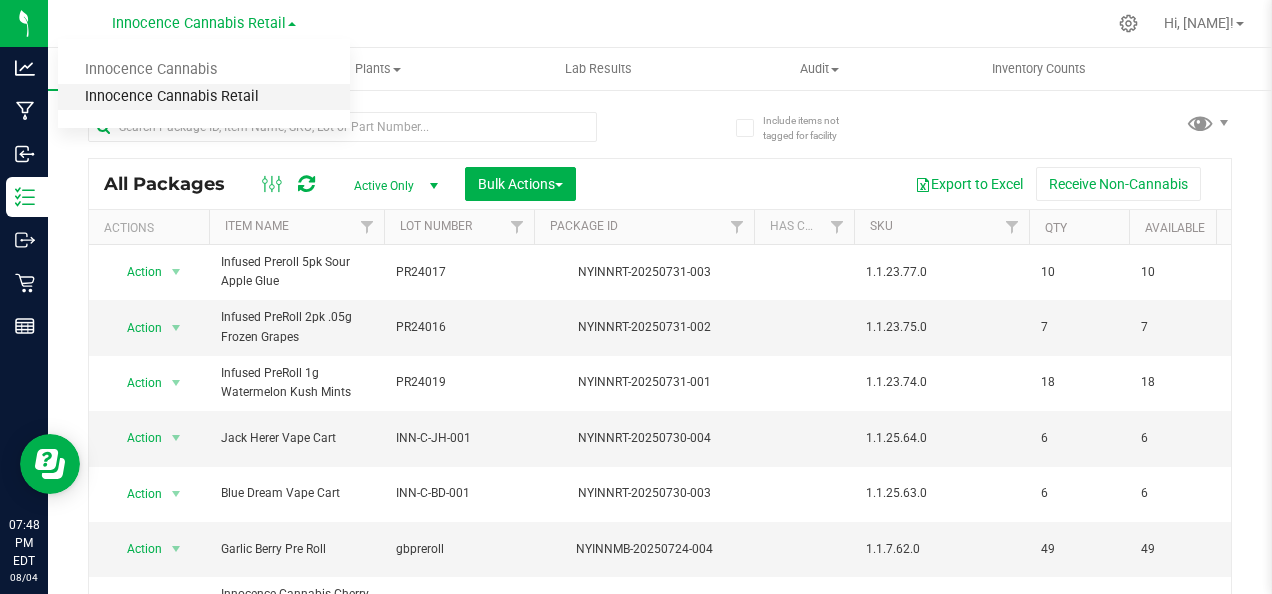 click on "Innocence Cannabis Retail" at bounding box center (204, 97) 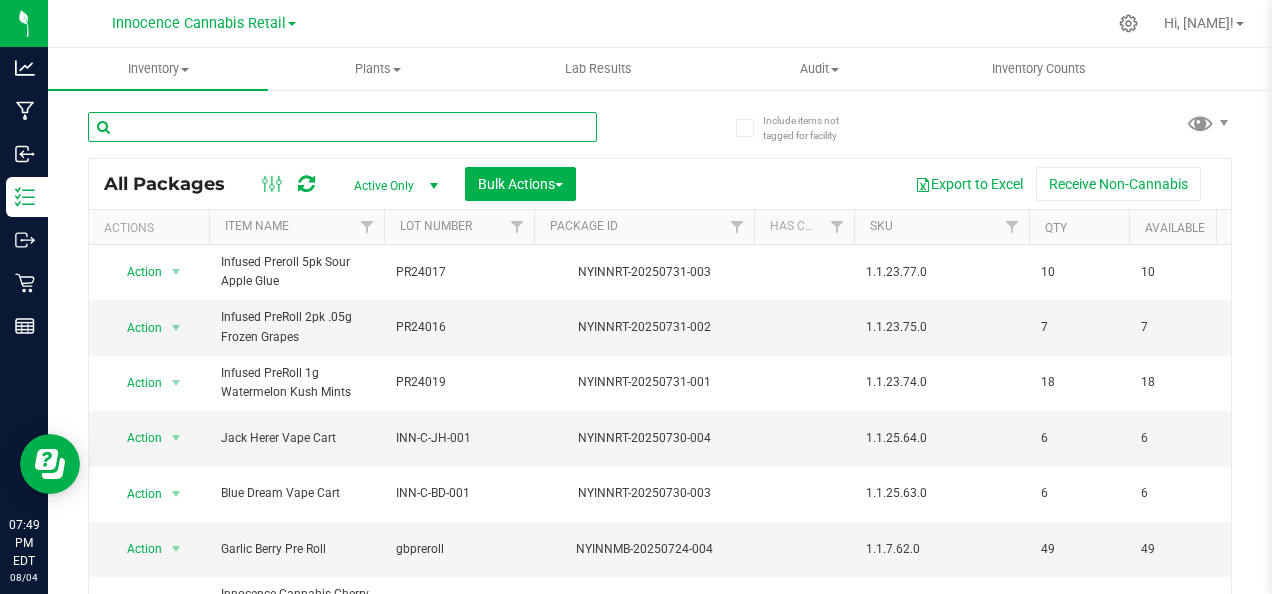 click at bounding box center (342, 127) 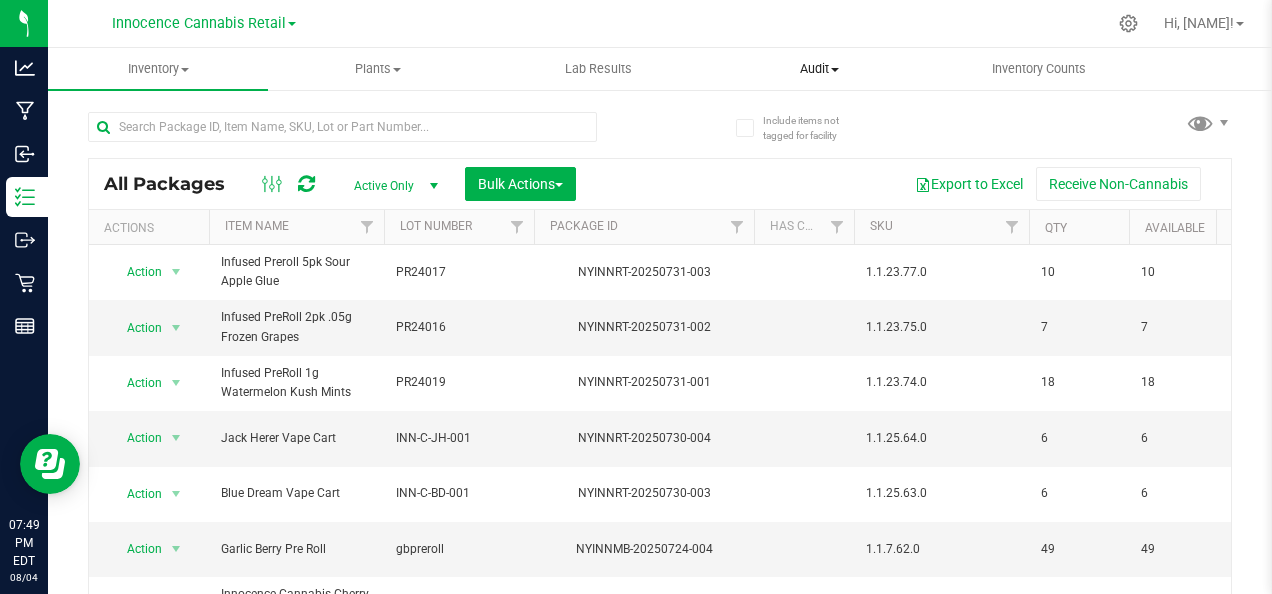 click on "Audit" at bounding box center (819, 69) 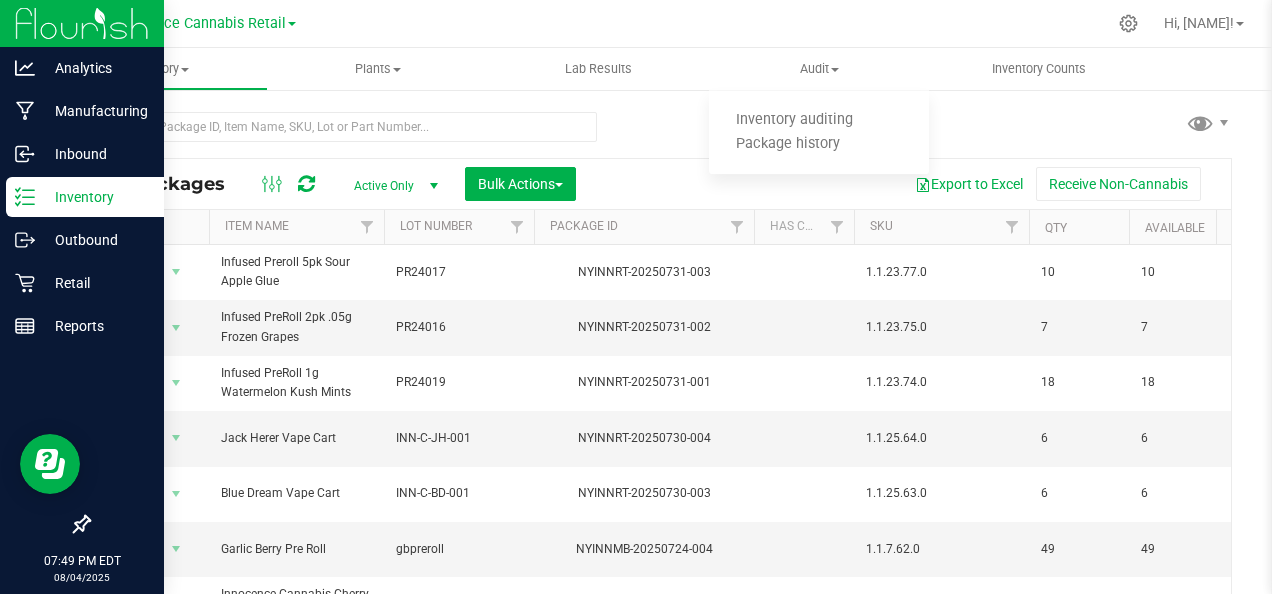 click 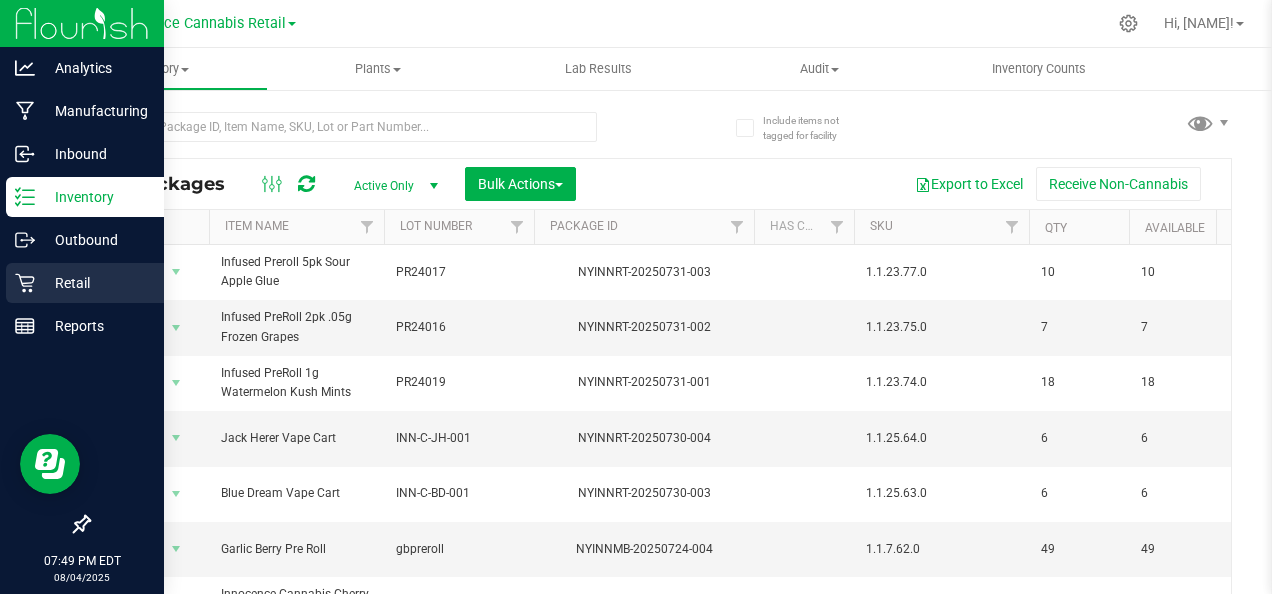 click on "Retail" at bounding box center [95, 283] 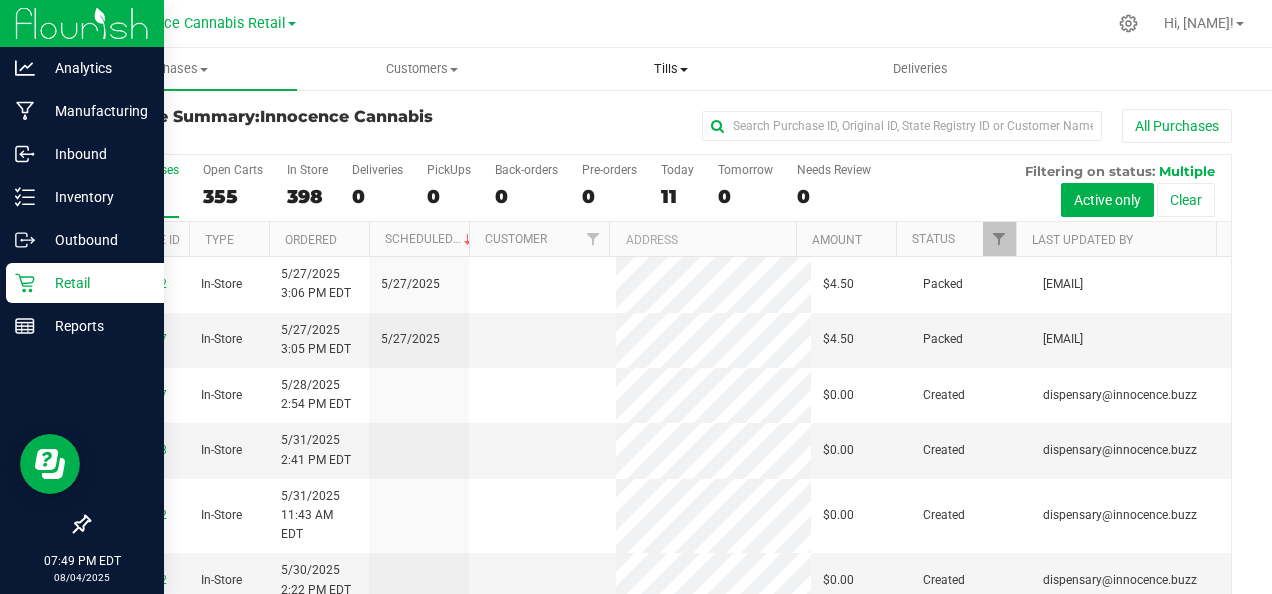 click at bounding box center [684, 70] 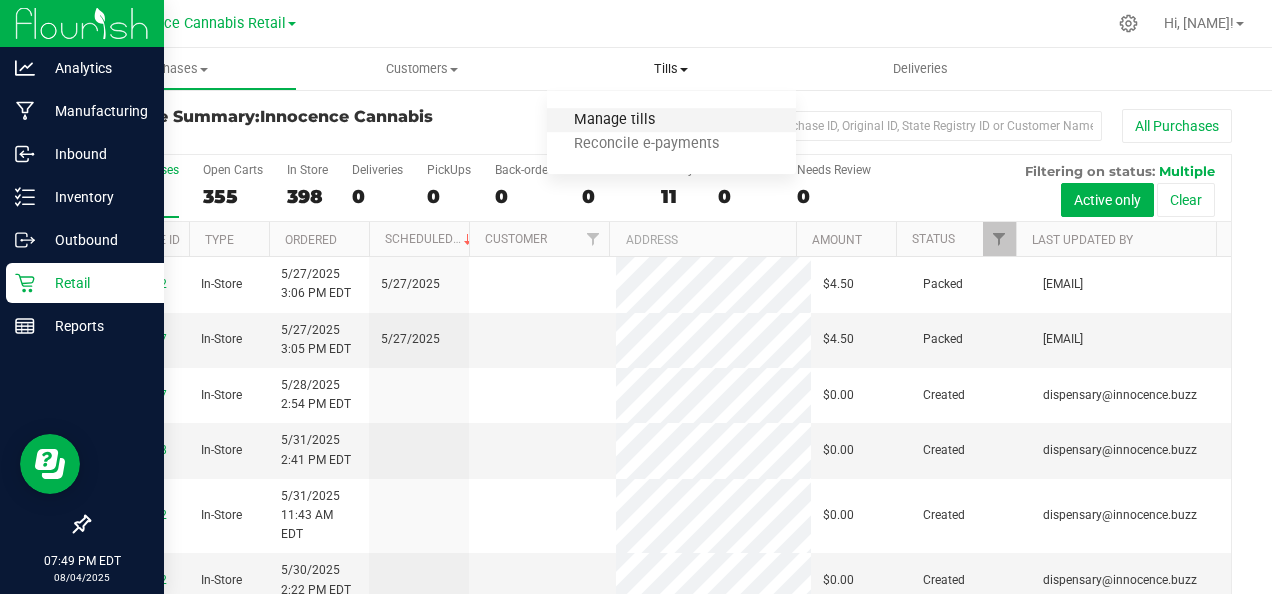 click on "Manage tills" at bounding box center (614, 120) 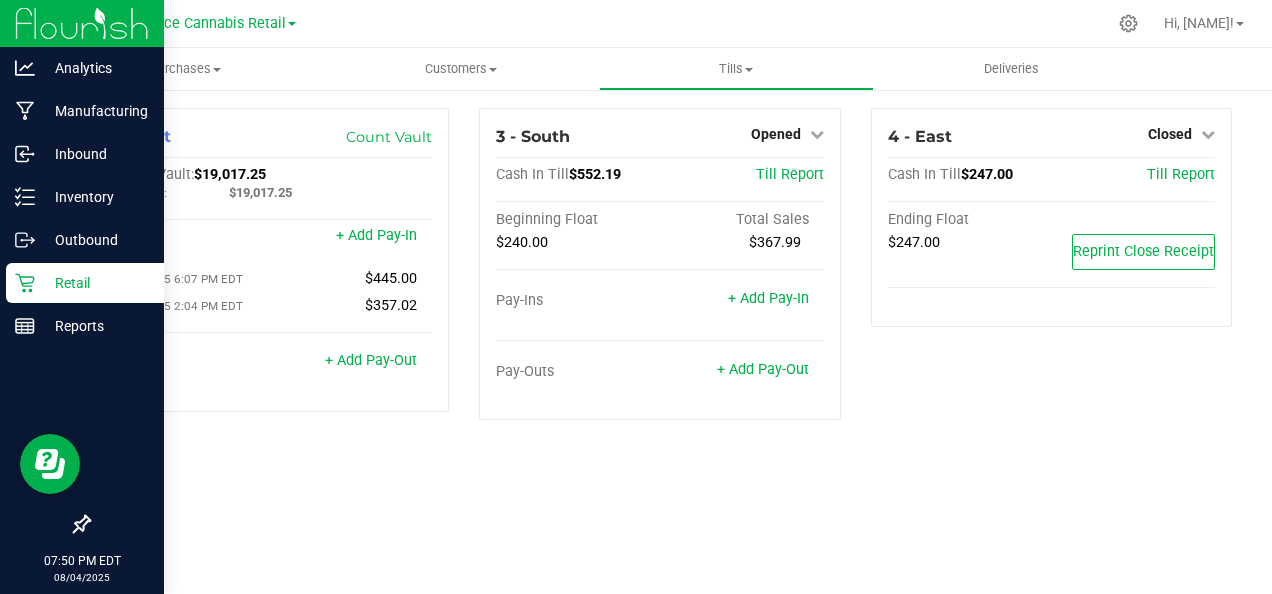 click on "Opened" at bounding box center [787, 134] 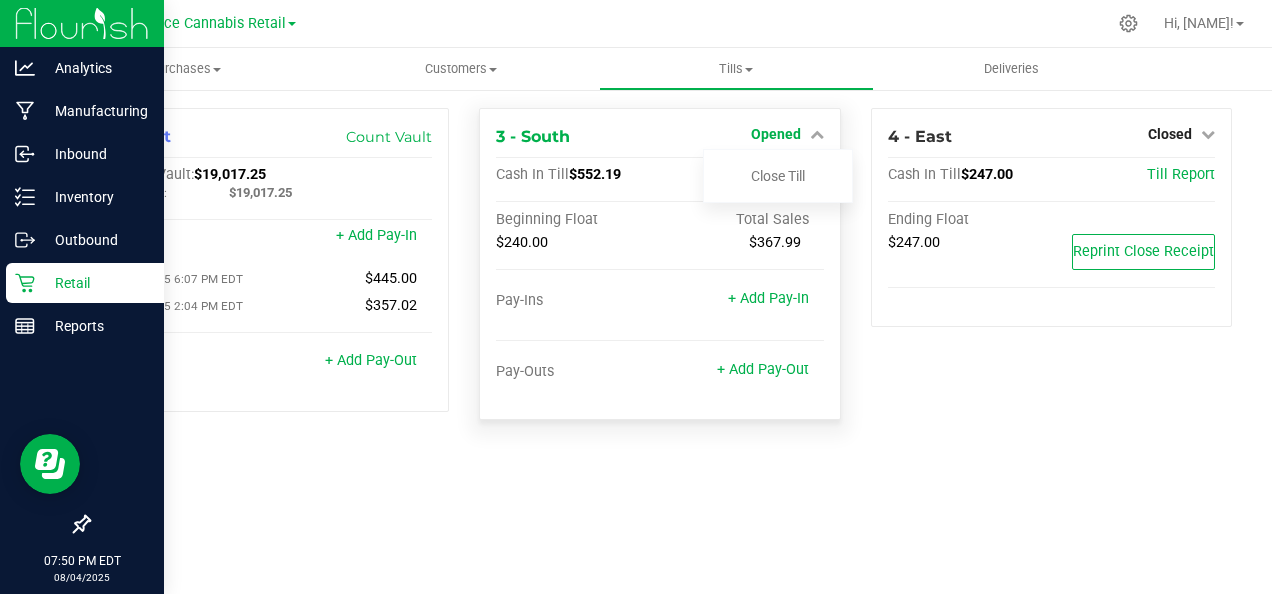 click on "Close Till" at bounding box center (778, 176) 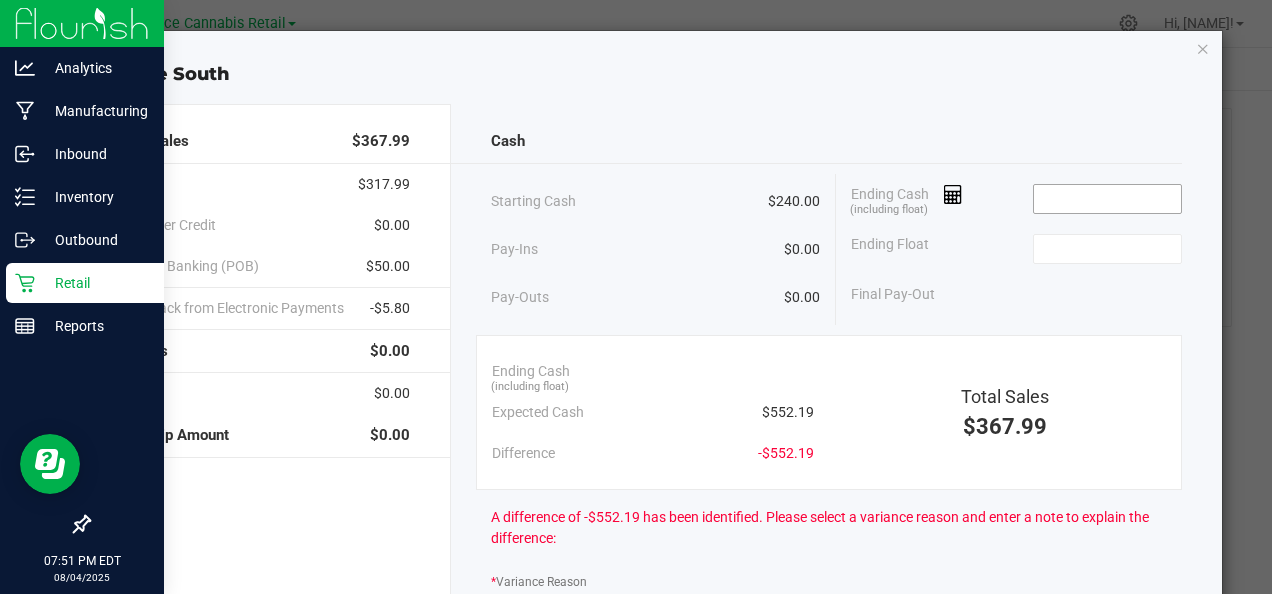 click at bounding box center (1107, 199) 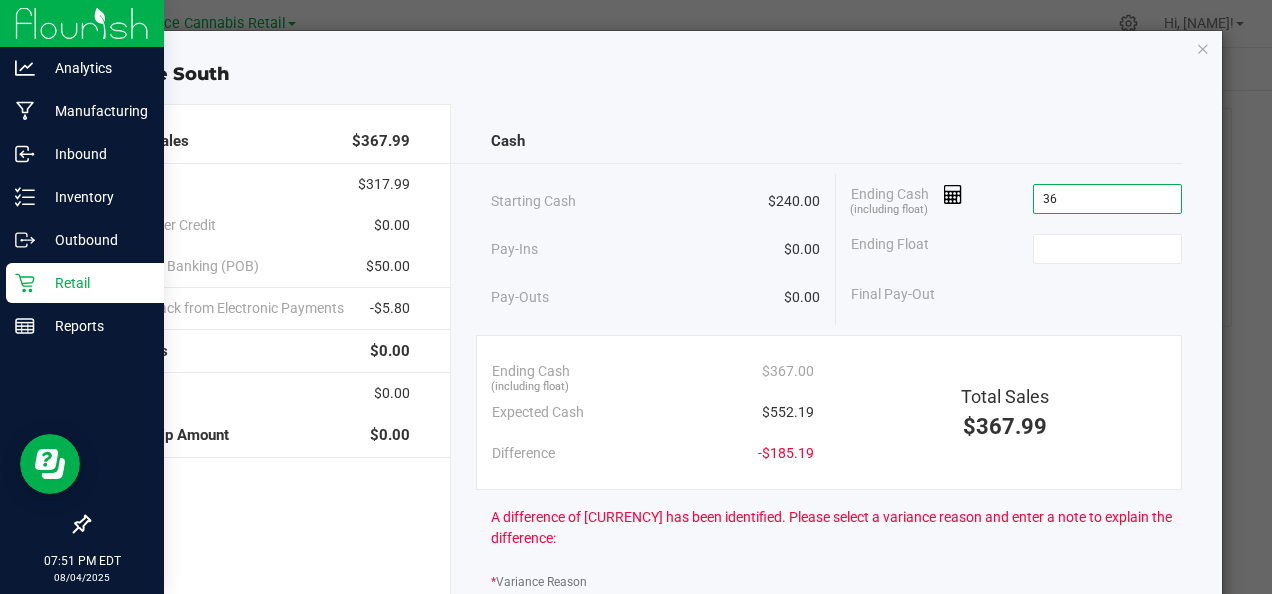 type on "3" 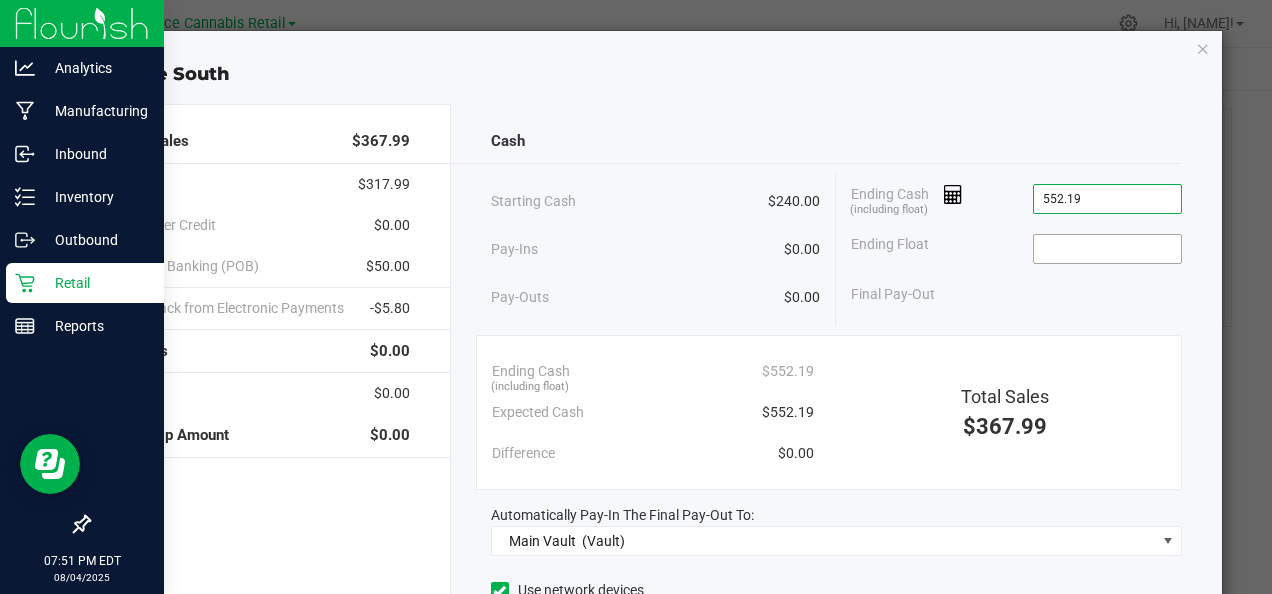 click at bounding box center [1107, 249] 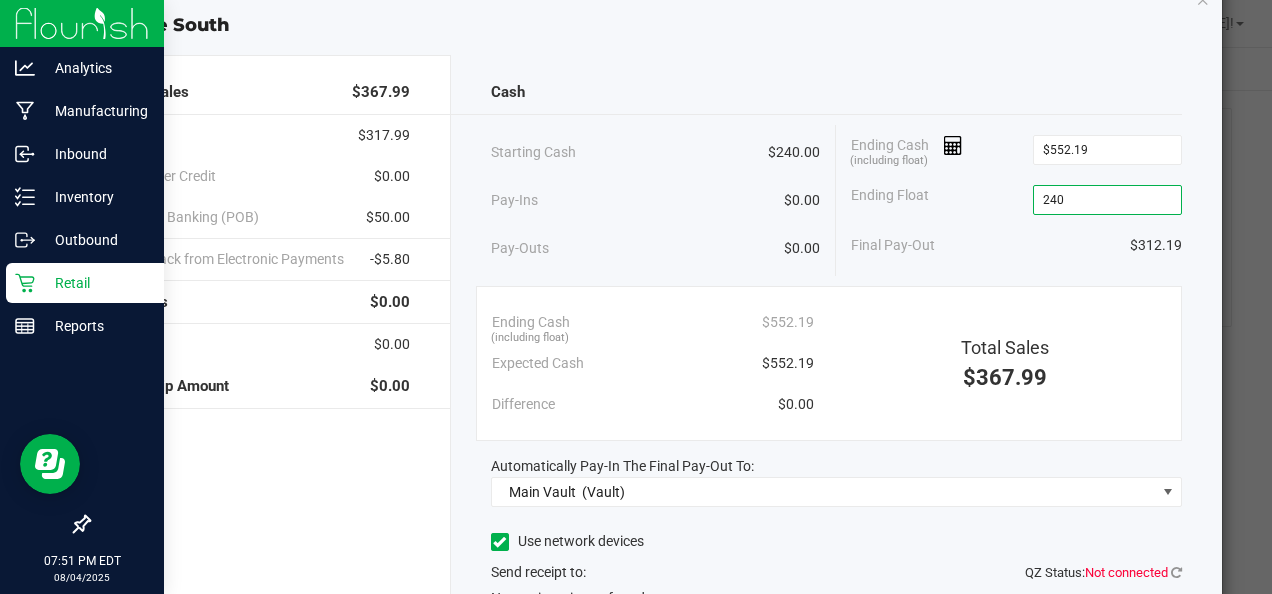 scroll, scrollTop: 49, scrollLeft: 0, axis: vertical 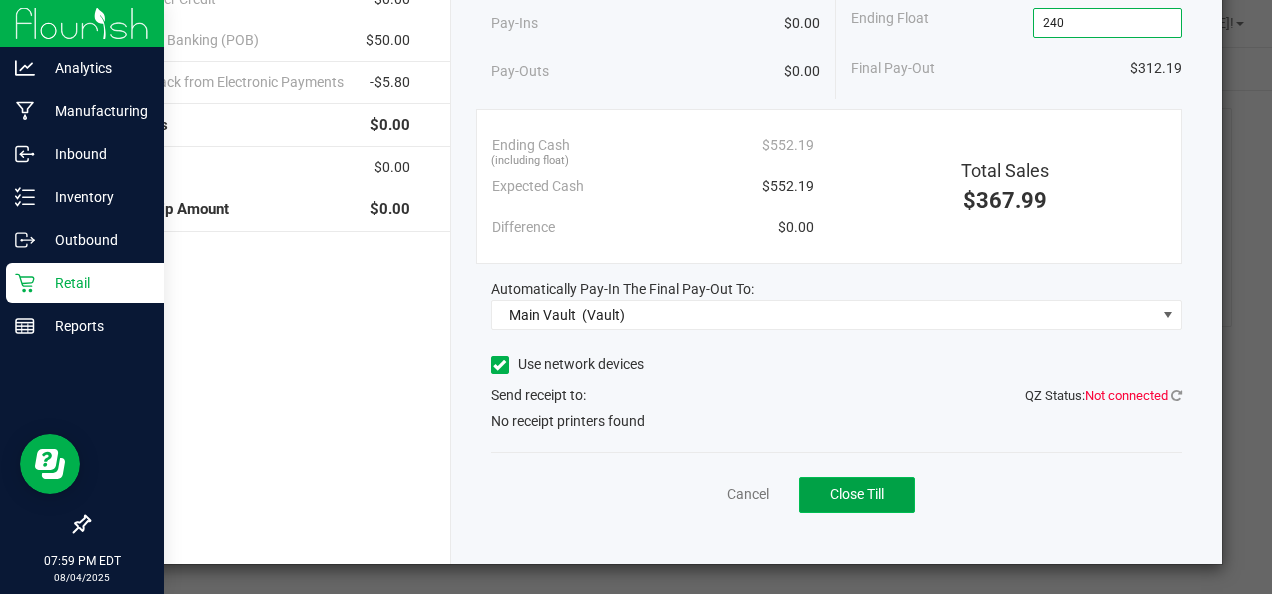 click on "Close Till" 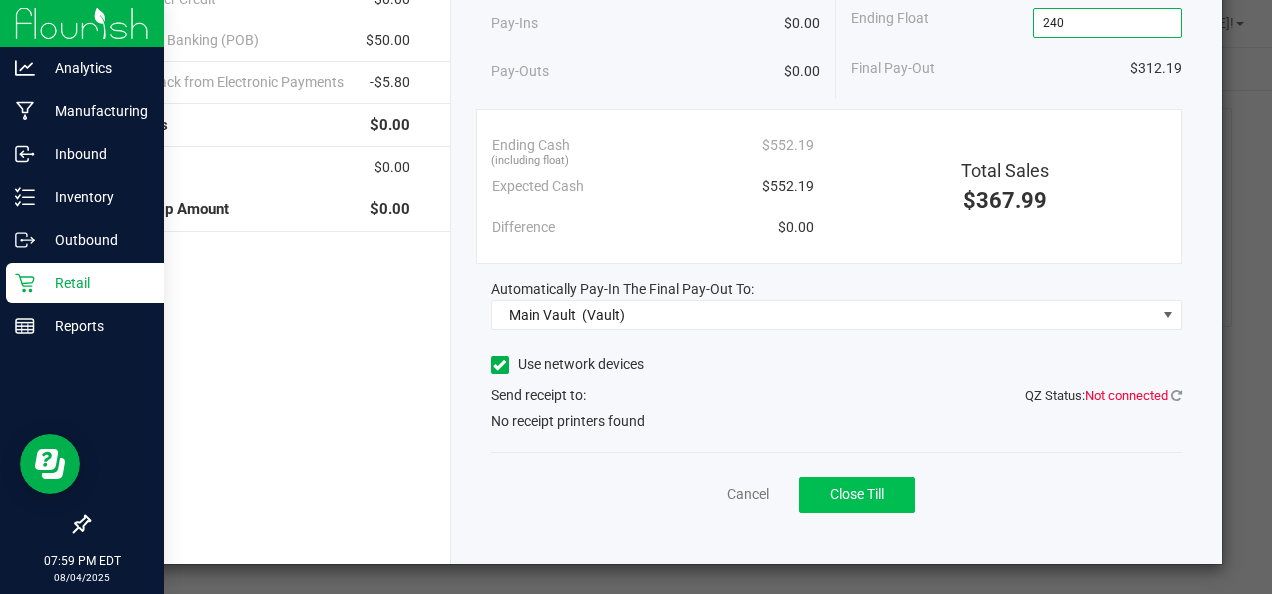 type on "$240.00" 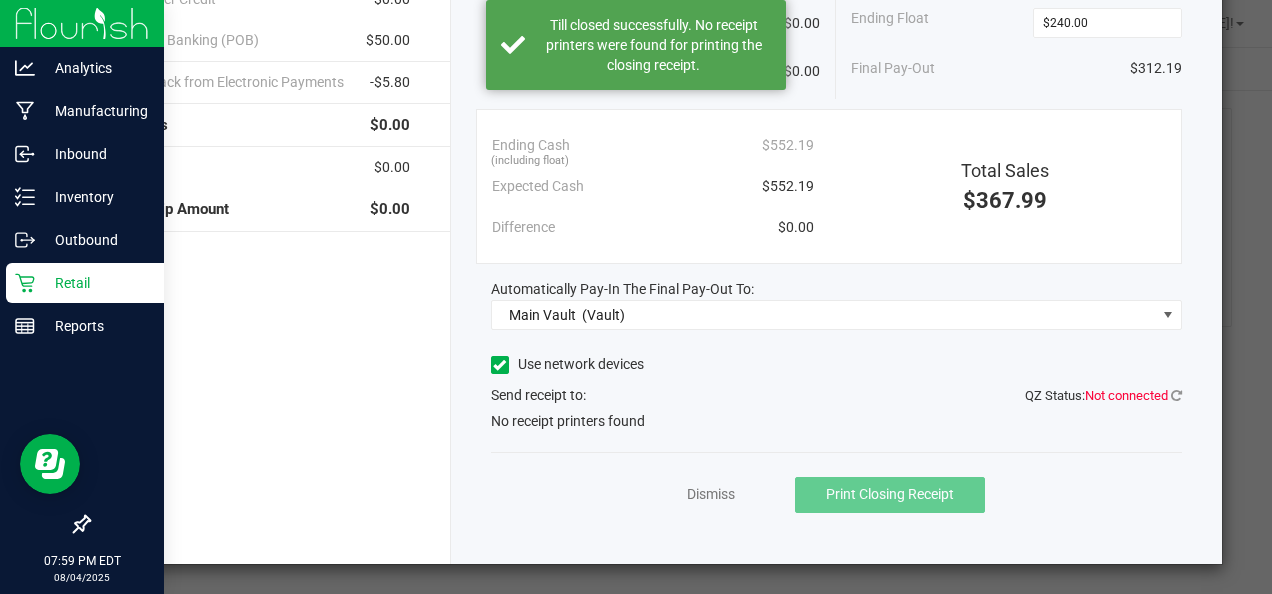 scroll, scrollTop: 0, scrollLeft: 0, axis: both 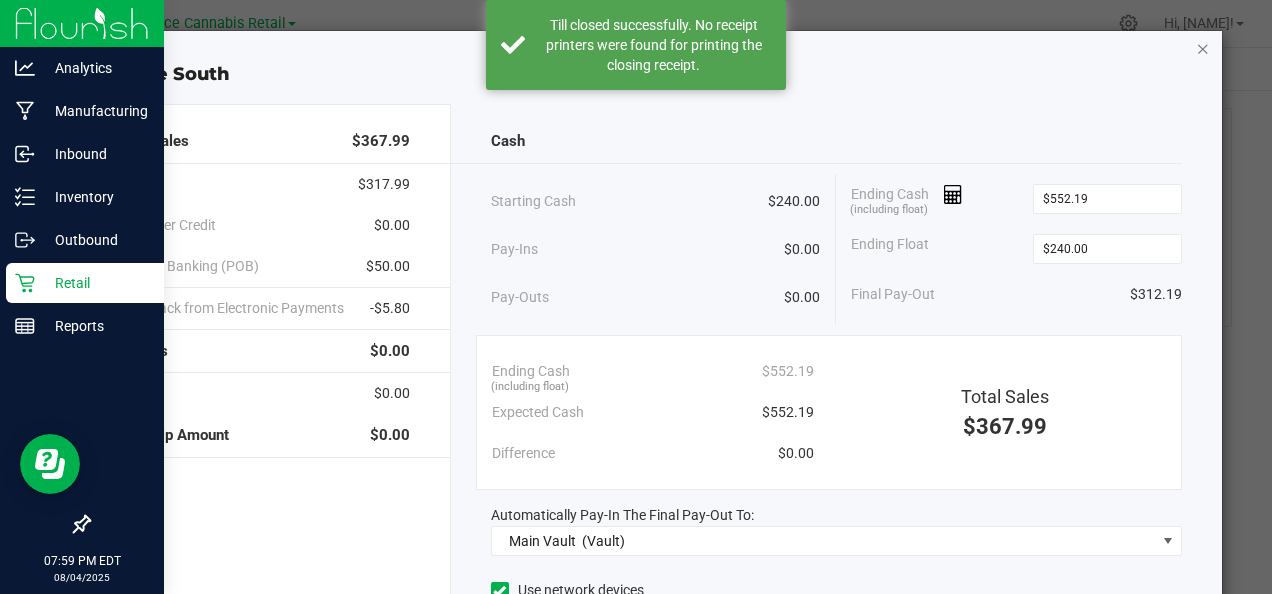 click 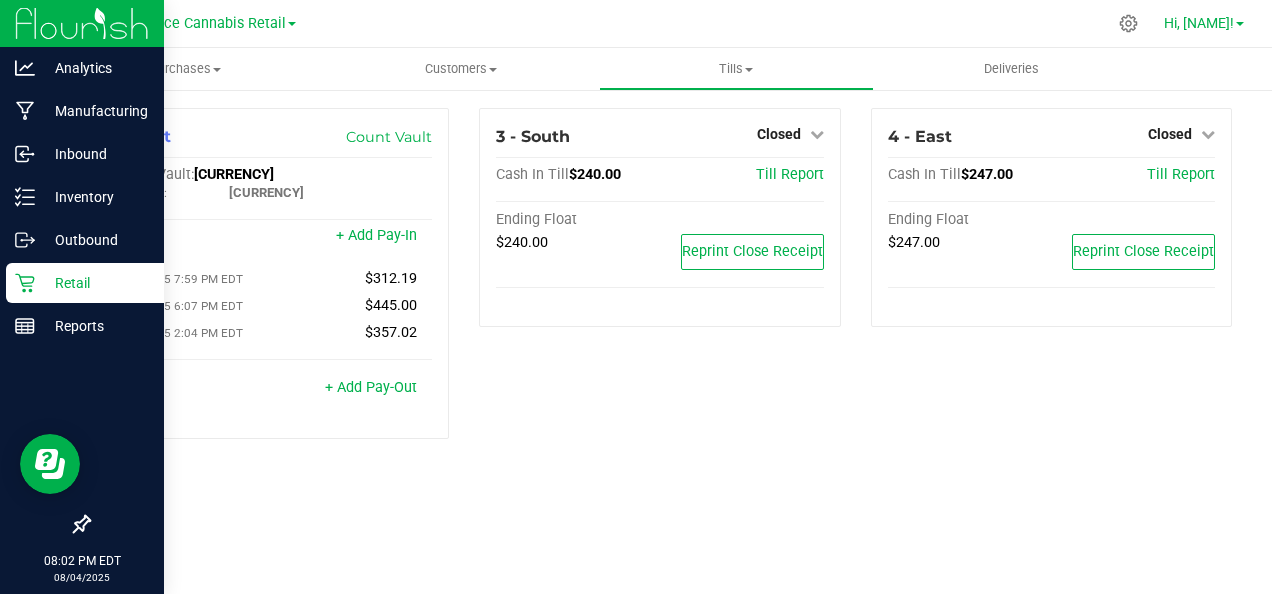 click on "Hi, [NAME]!" at bounding box center [1199, 23] 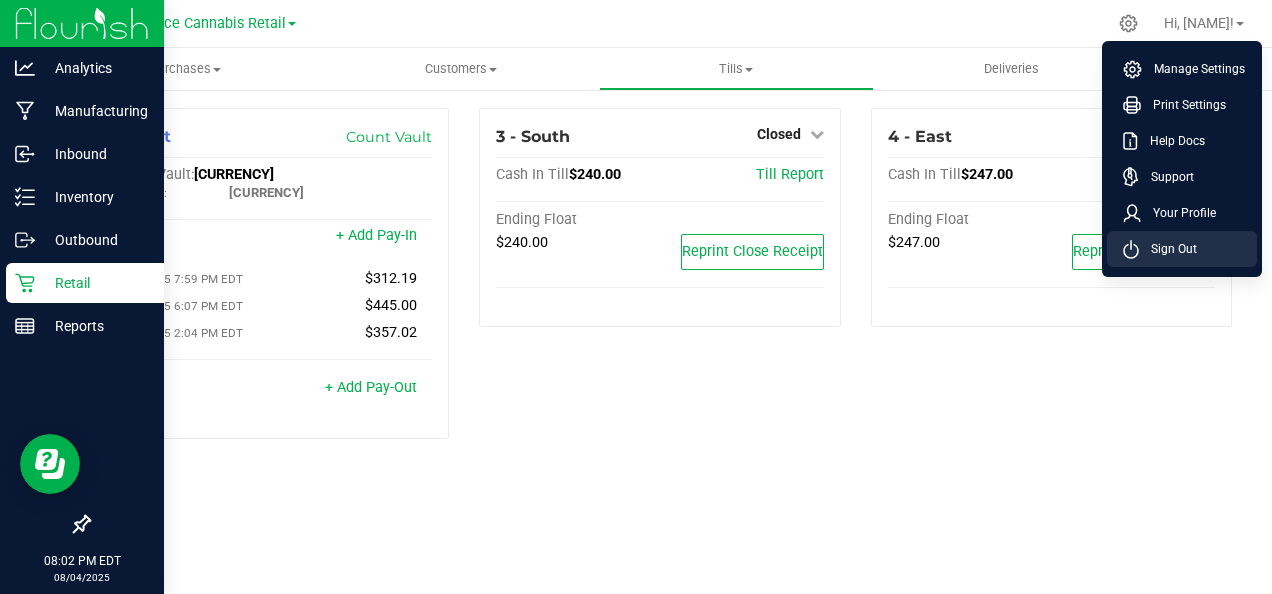 click on "Sign Out" at bounding box center [1168, 249] 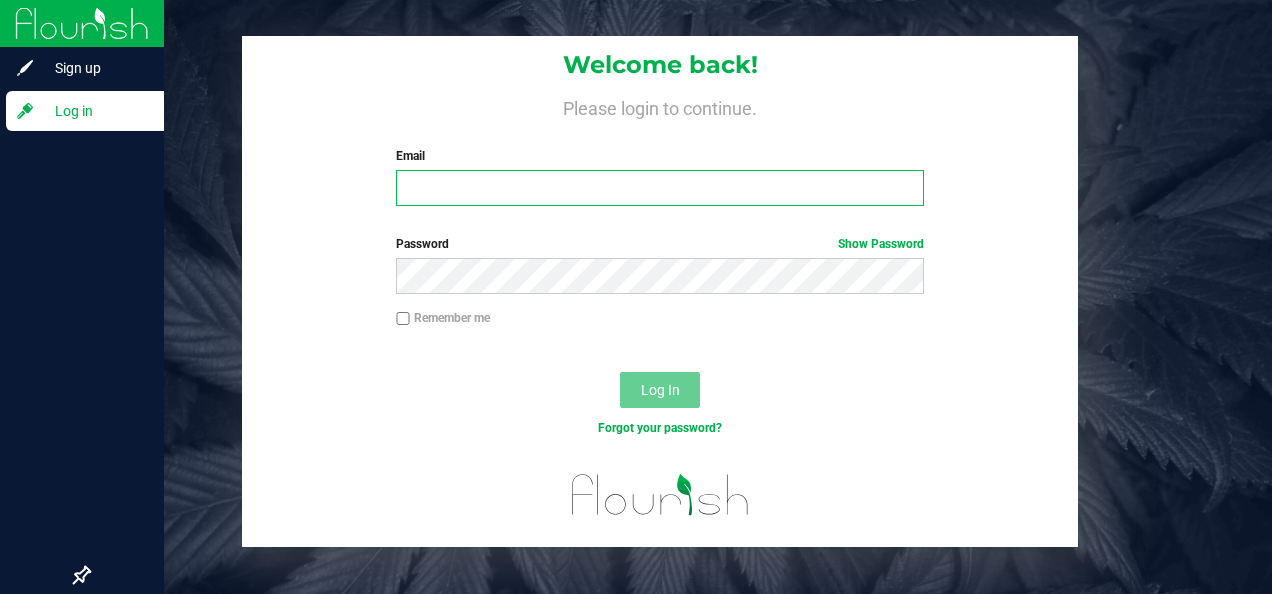 type on "dispensary@innocence.buzz" 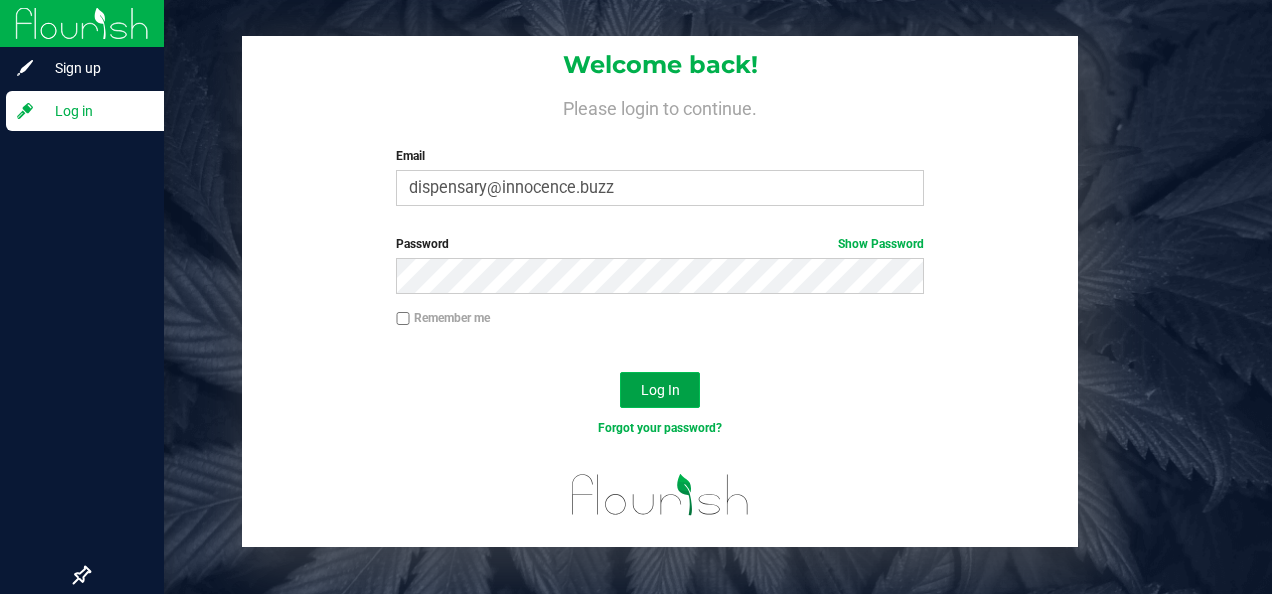 click on "Log In" at bounding box center (660, 390) 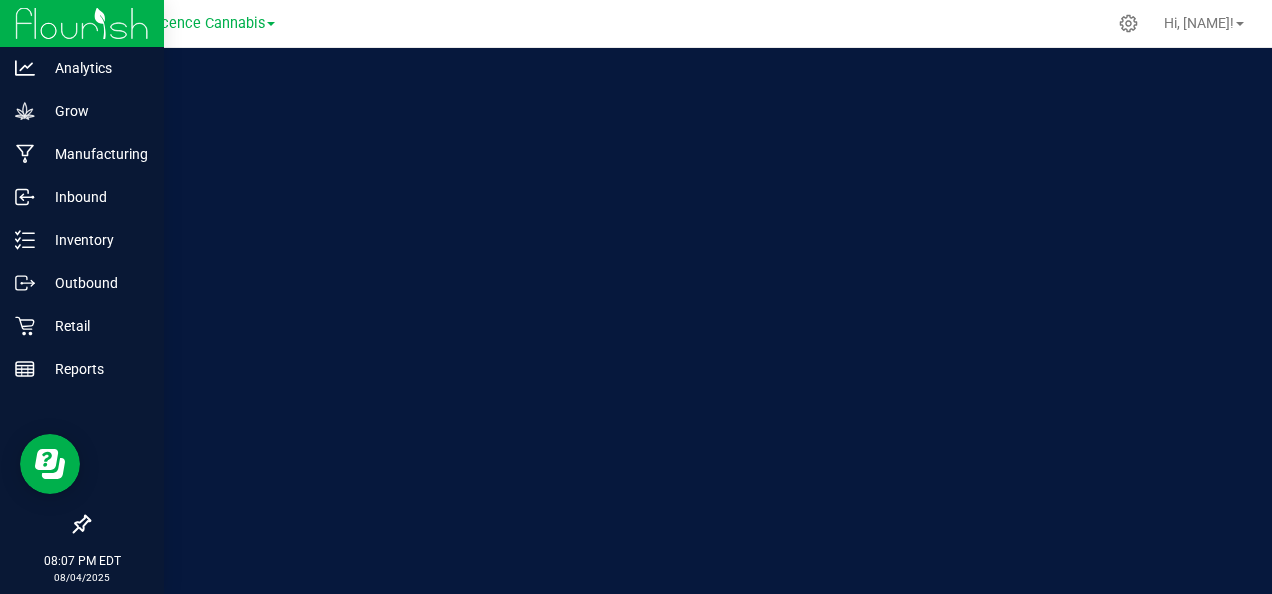 scroll, scrollTop: 0, scrollLeft: 0, axis: both 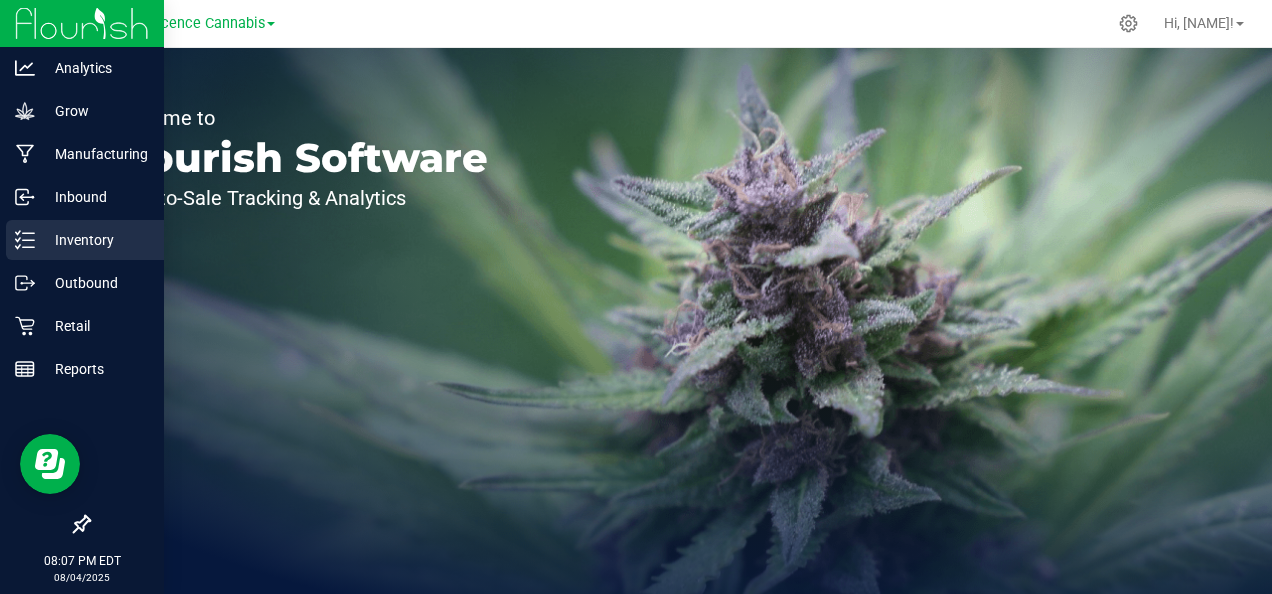 click 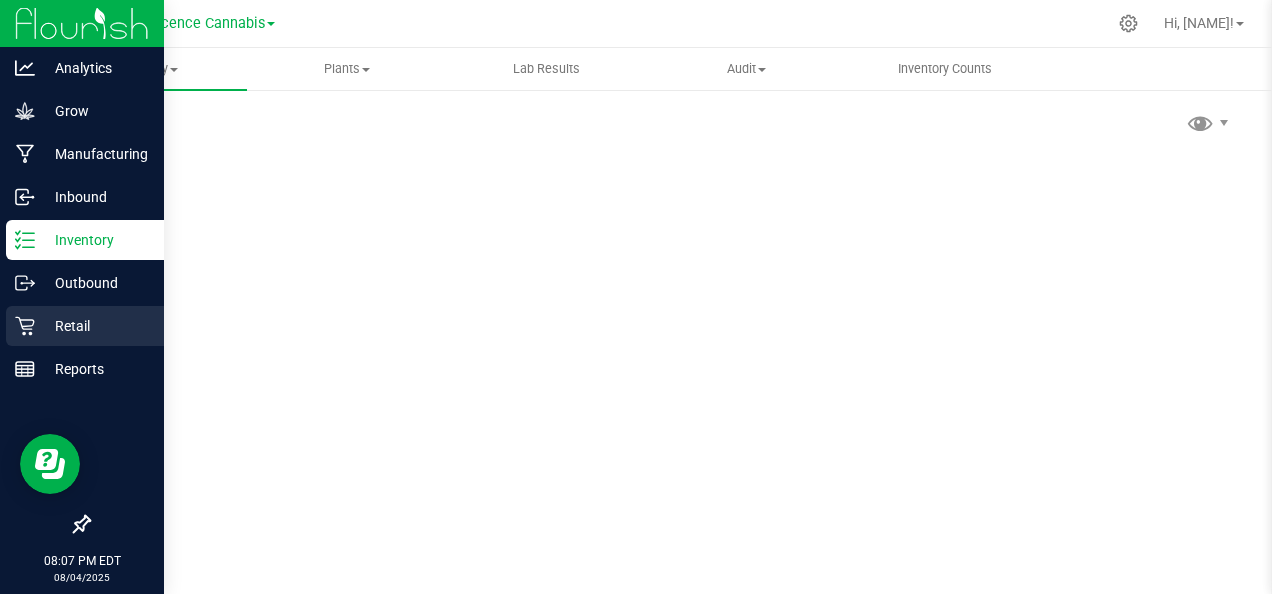click on "Retail" at bounding box center (95, 326) 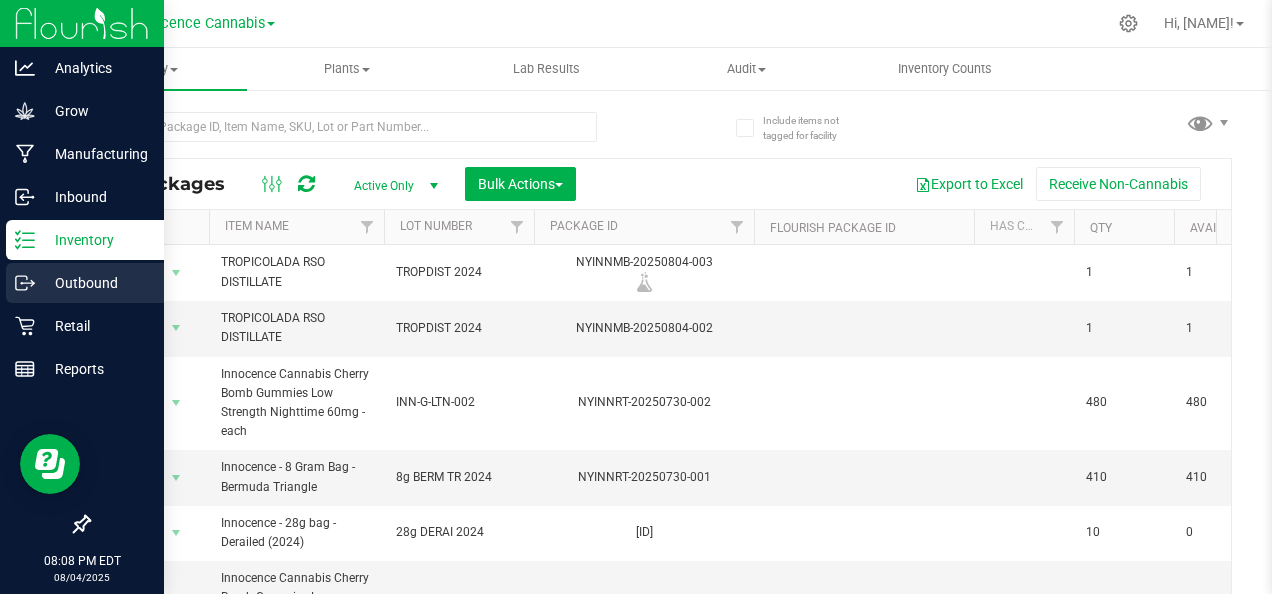 click 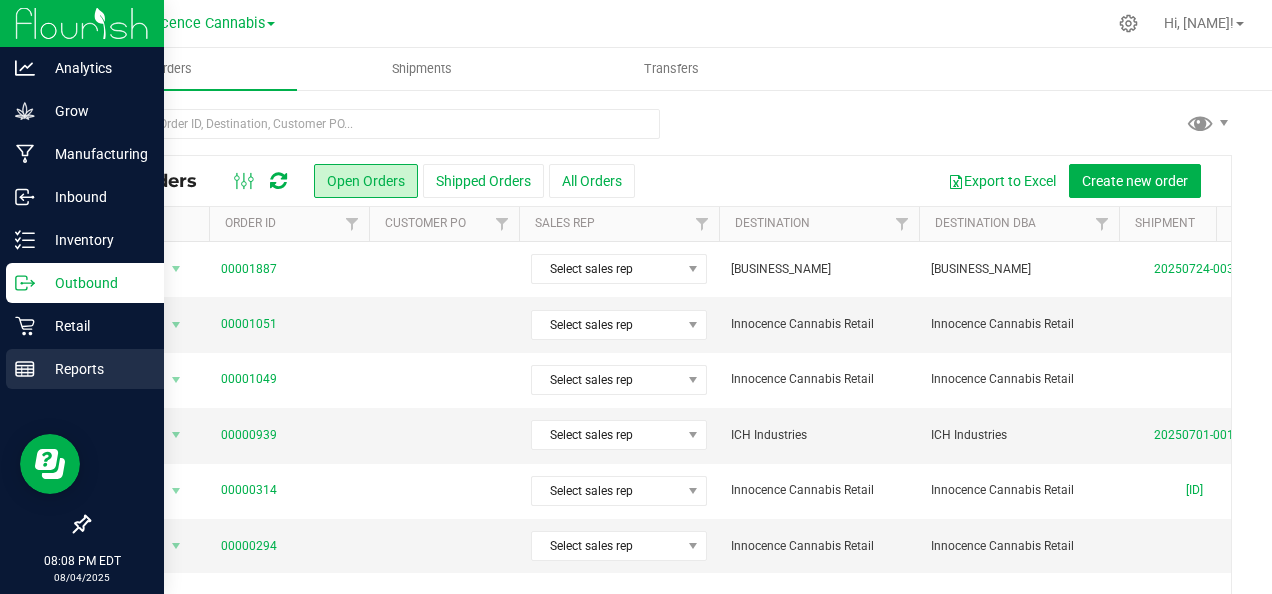 click on "Reports" at bounding box center (95, 369) 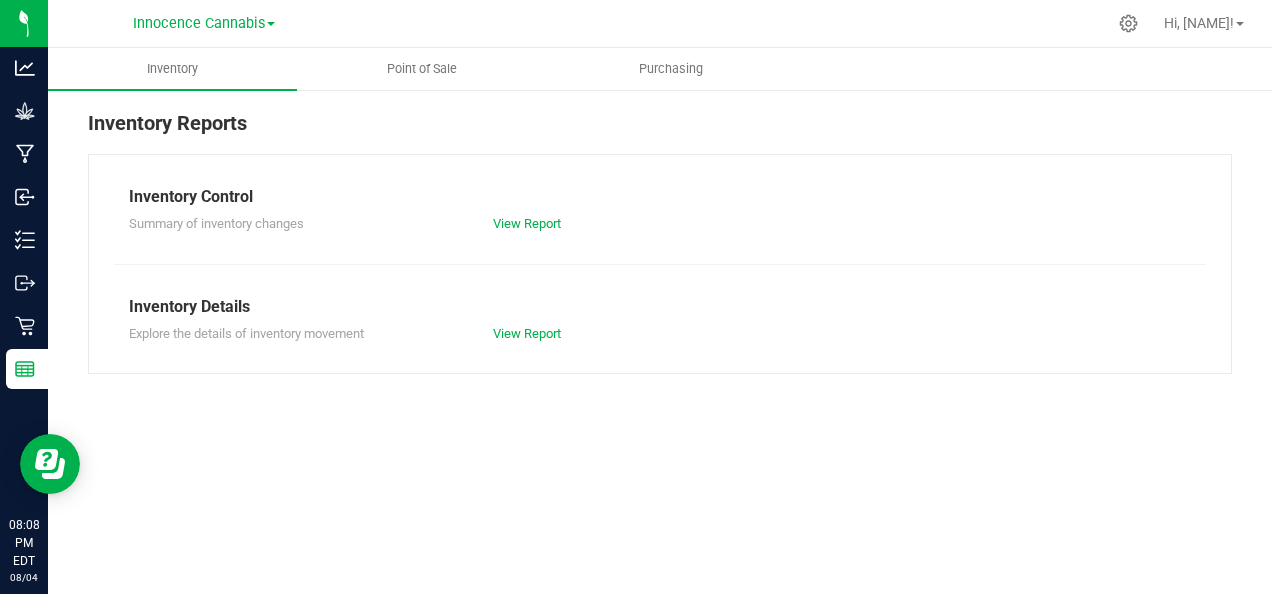 click on "Inventory
Point of Sale
Purchasing
Inventory Reports
Inventory Control
Summary of inventory changes
View Report
Inventory Details
Explore the details of inventory movement
View Report" at bounding box center [660, 321] 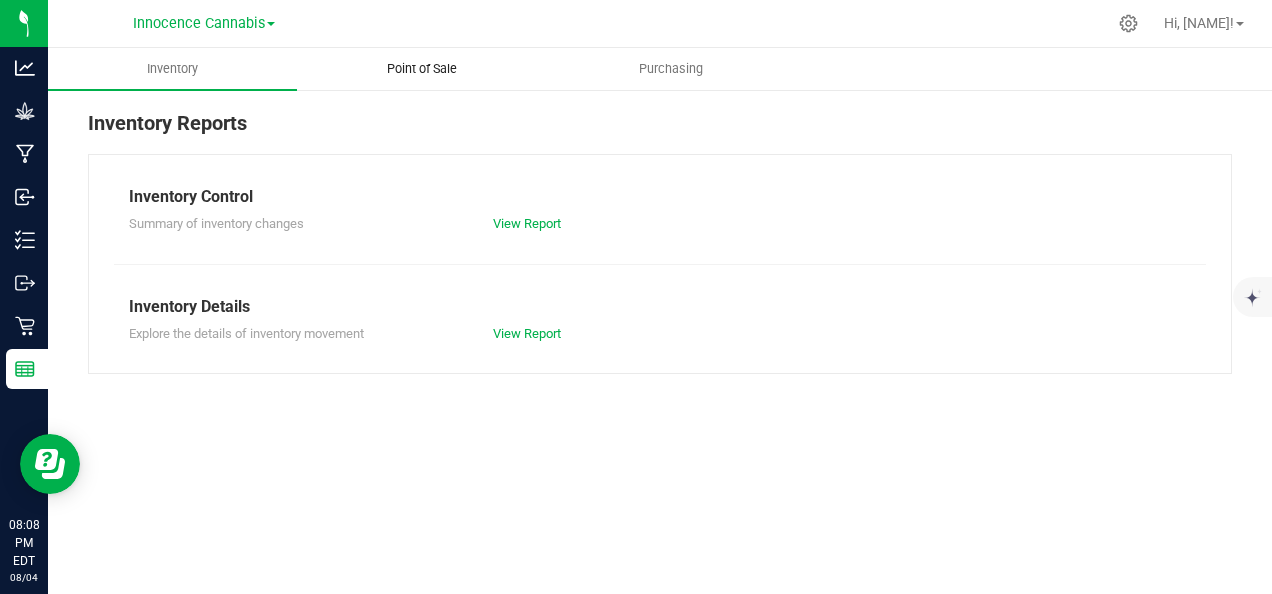 click on "Point of Sale" at bounding box center (422, 69) 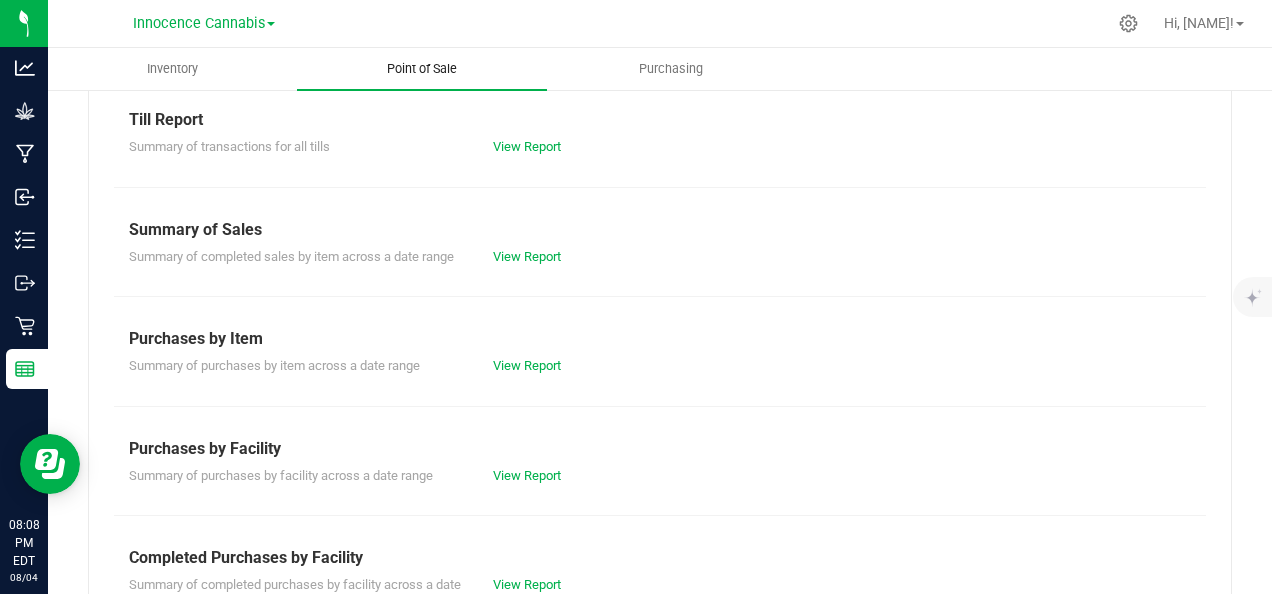 scroll, scrollTop: 77, scrollLeft: 0, axis: vertical 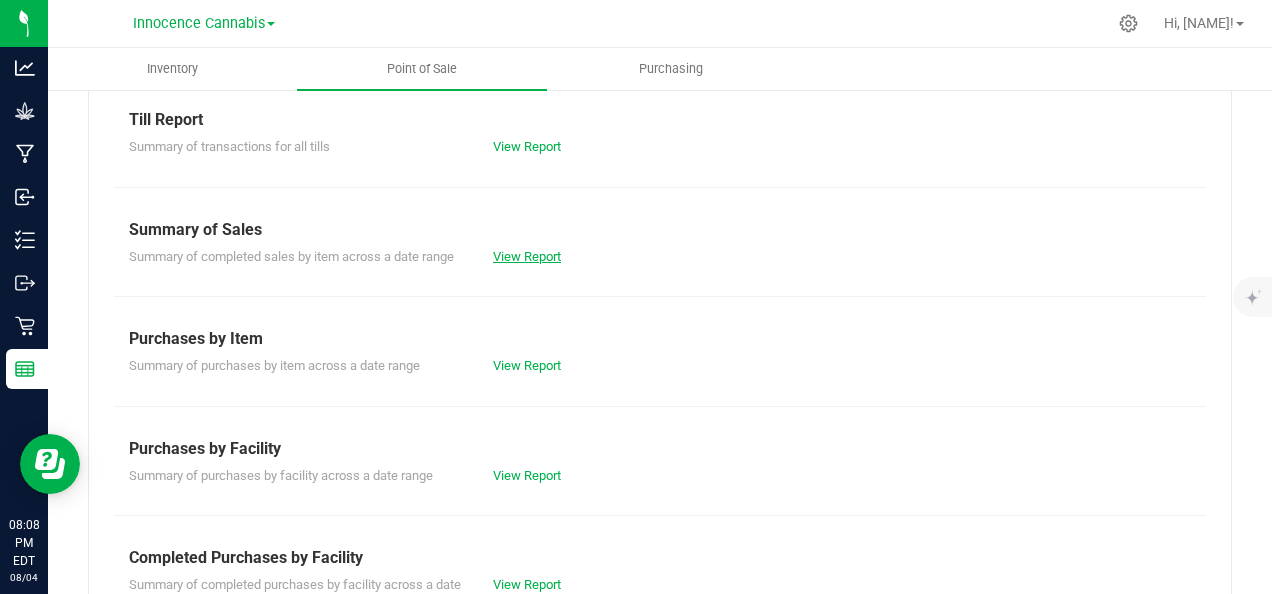 click on "View Report" at bounding box center (527, 256) 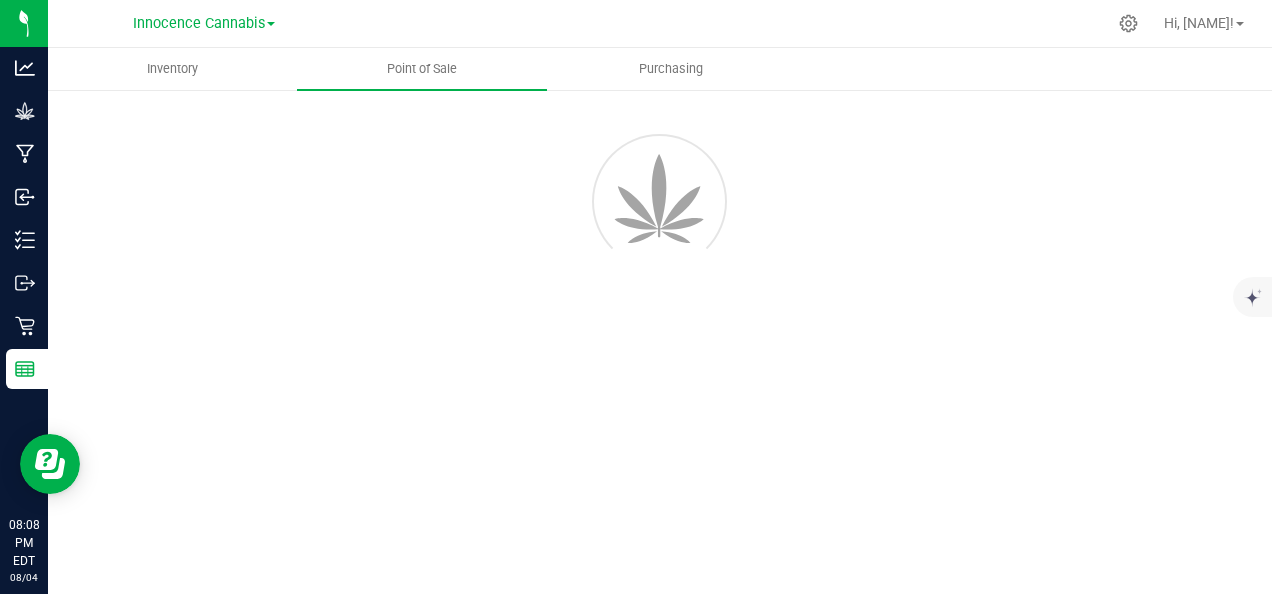scroll, scrollTop: 0, scrollLeft: 0, axis: both 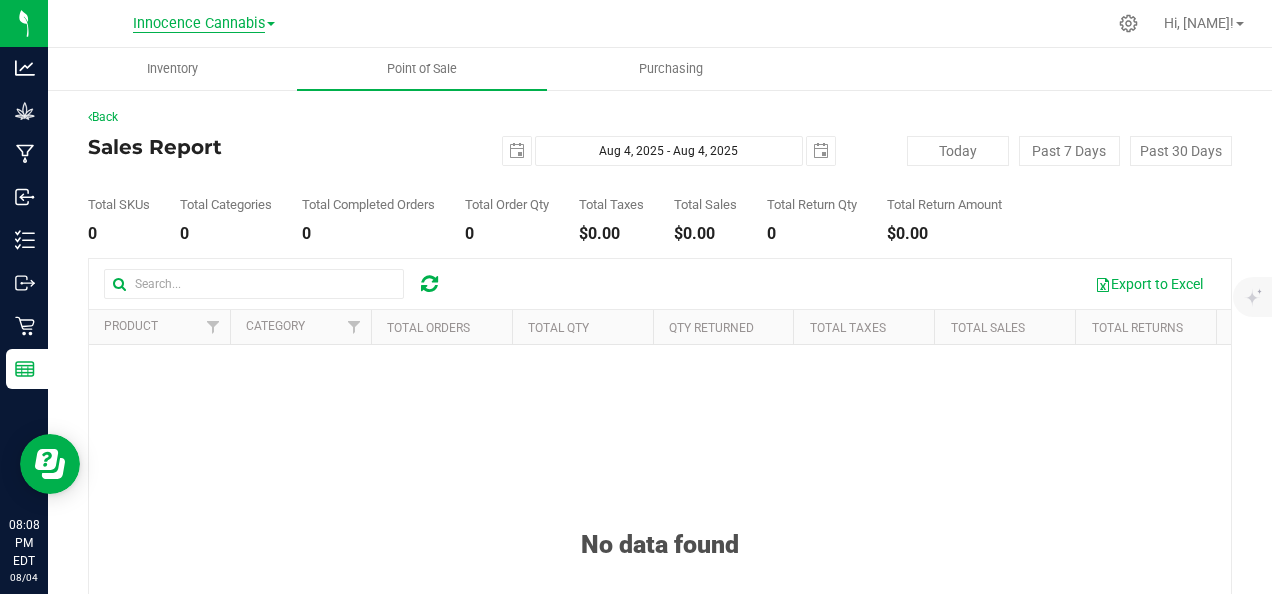 click on "Innocence Cannabis" at bounding box center (199, 24) 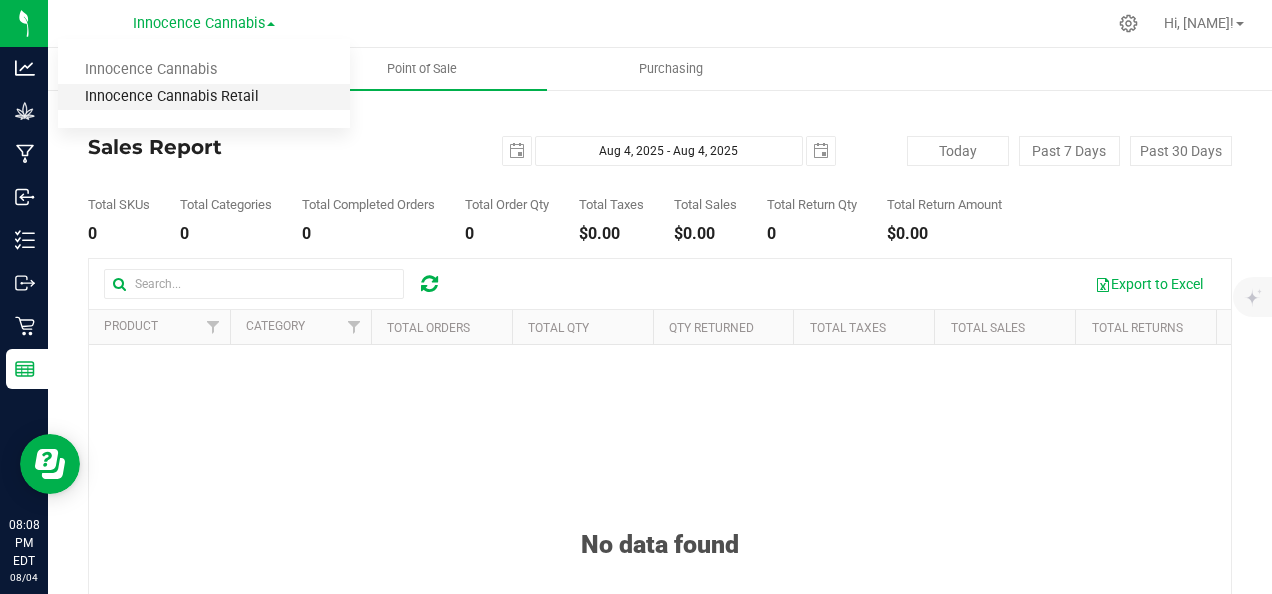 click on "Innocence Cannabis Retail" at bounding box center (204, 97) 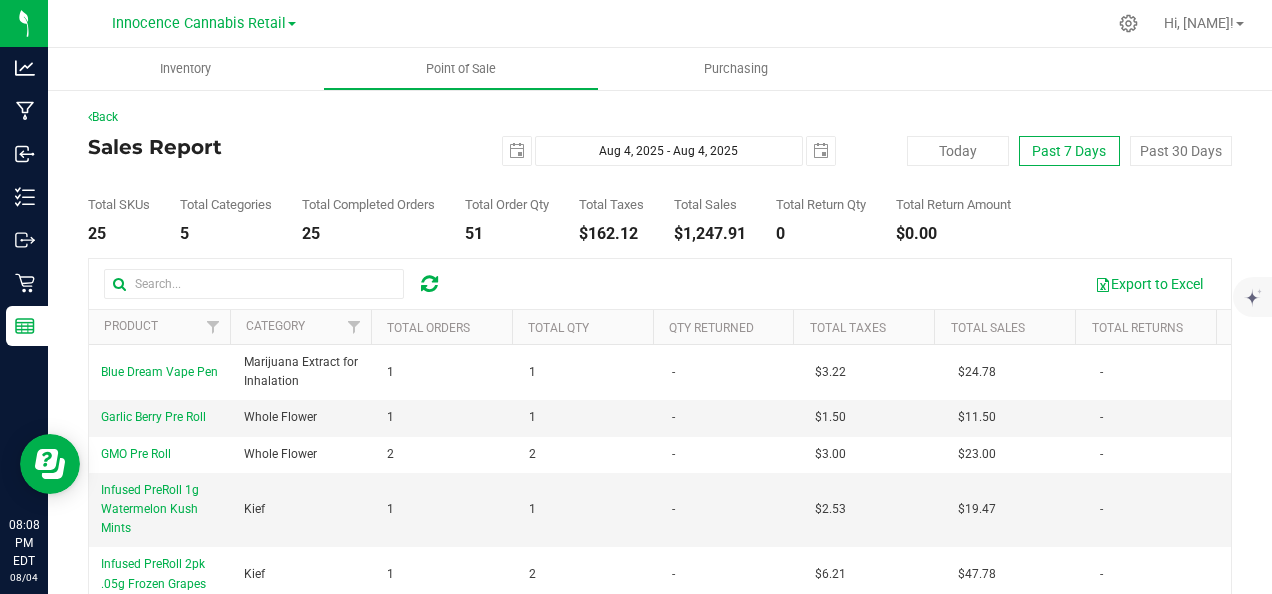 click on "Past 7 Days" at bounding box center [1070, 151] 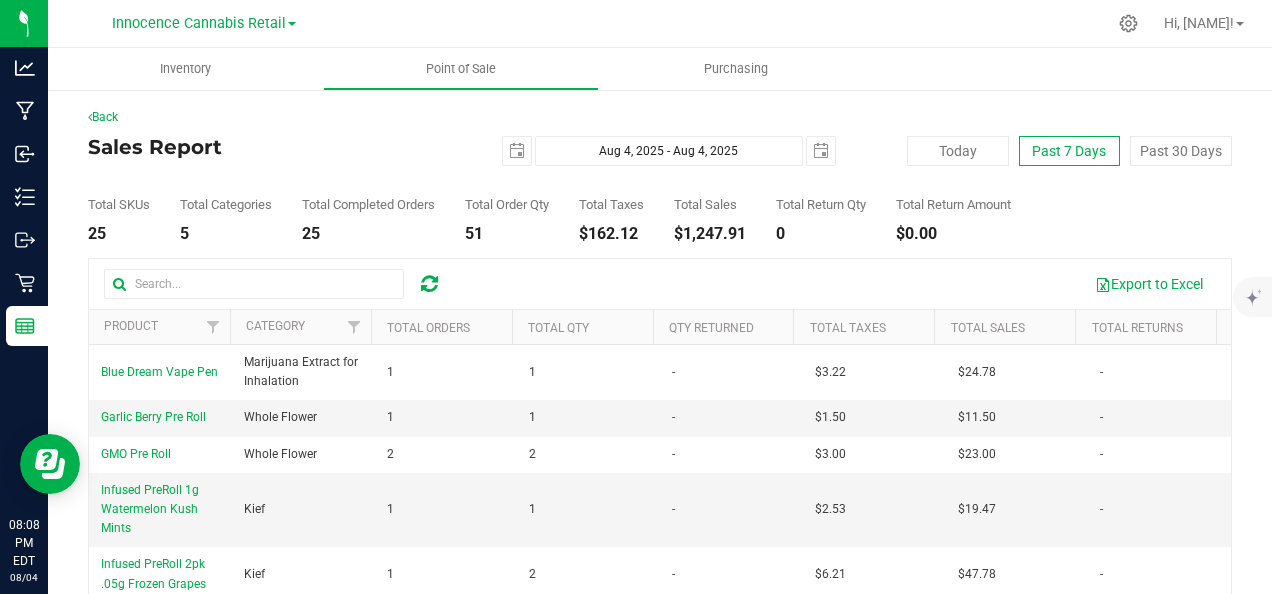 type on "2025-07-28" 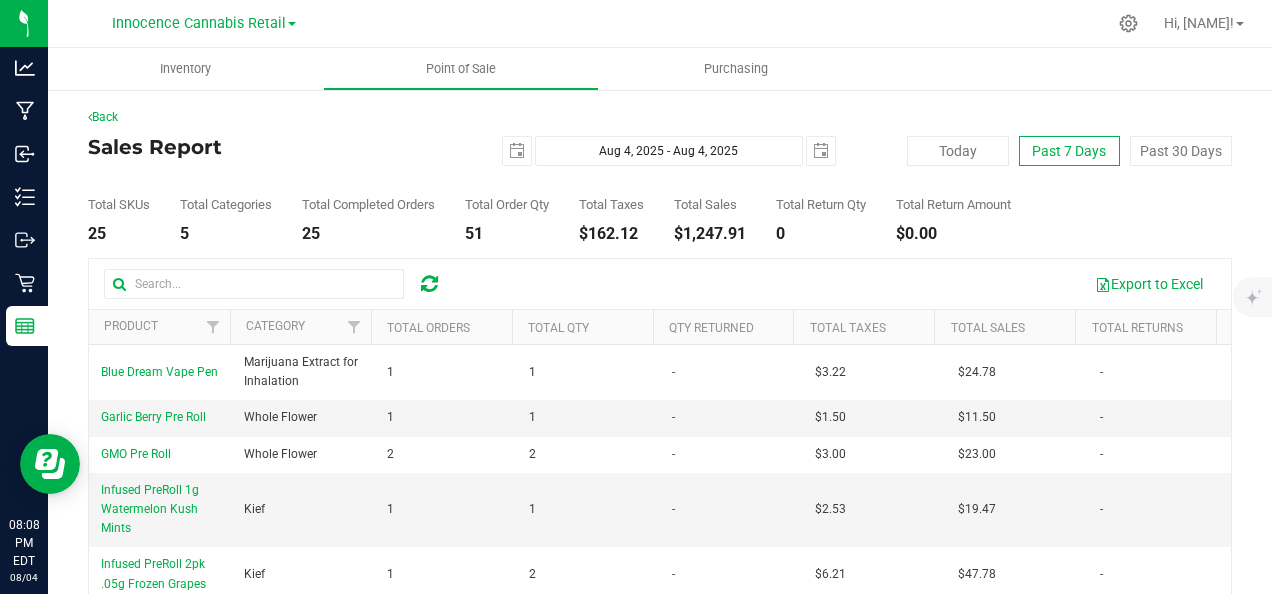 type on "Jul 28, 2025 - Aug 4, 2025" 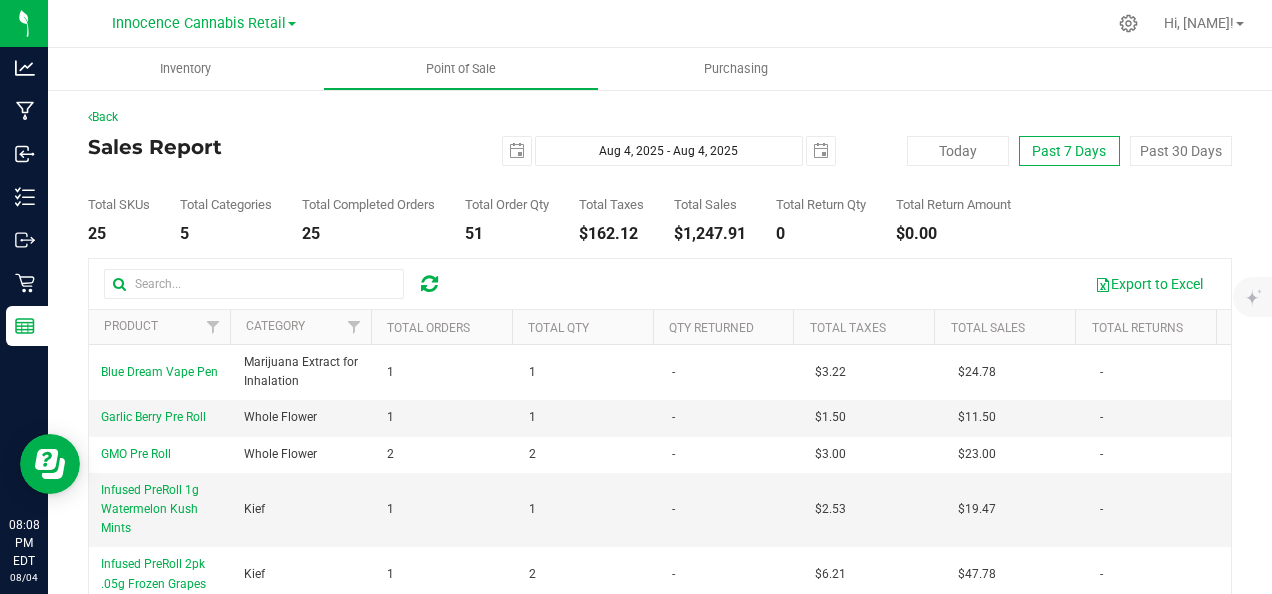type 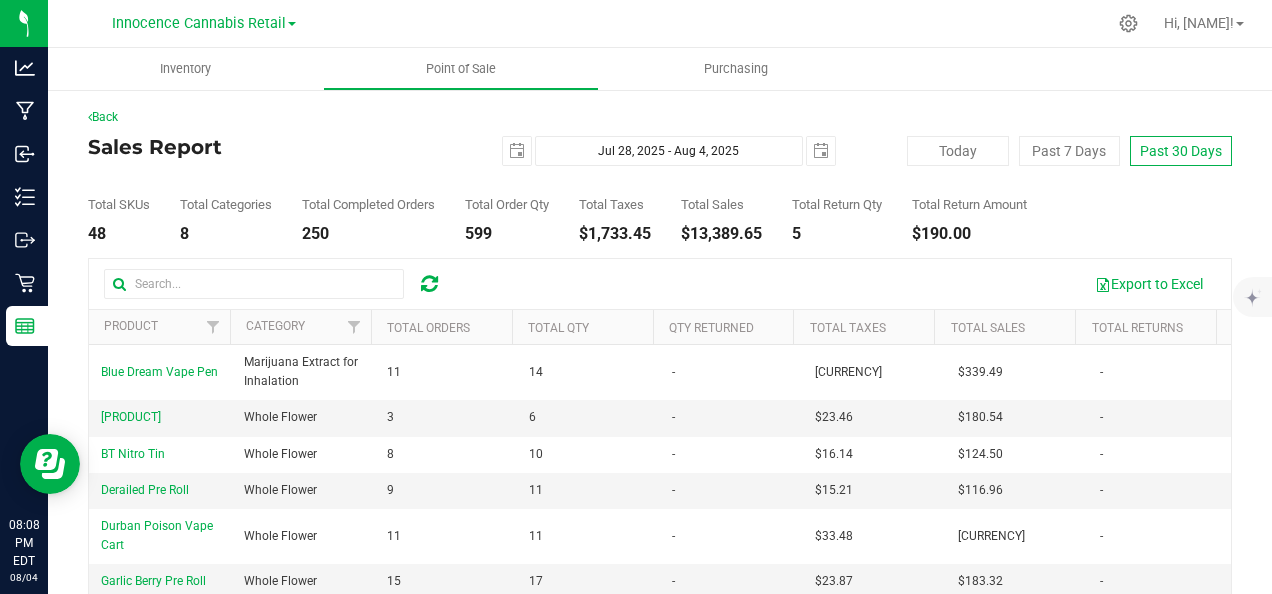click on "Past 30 Days" at bounding box center [1181, 151] 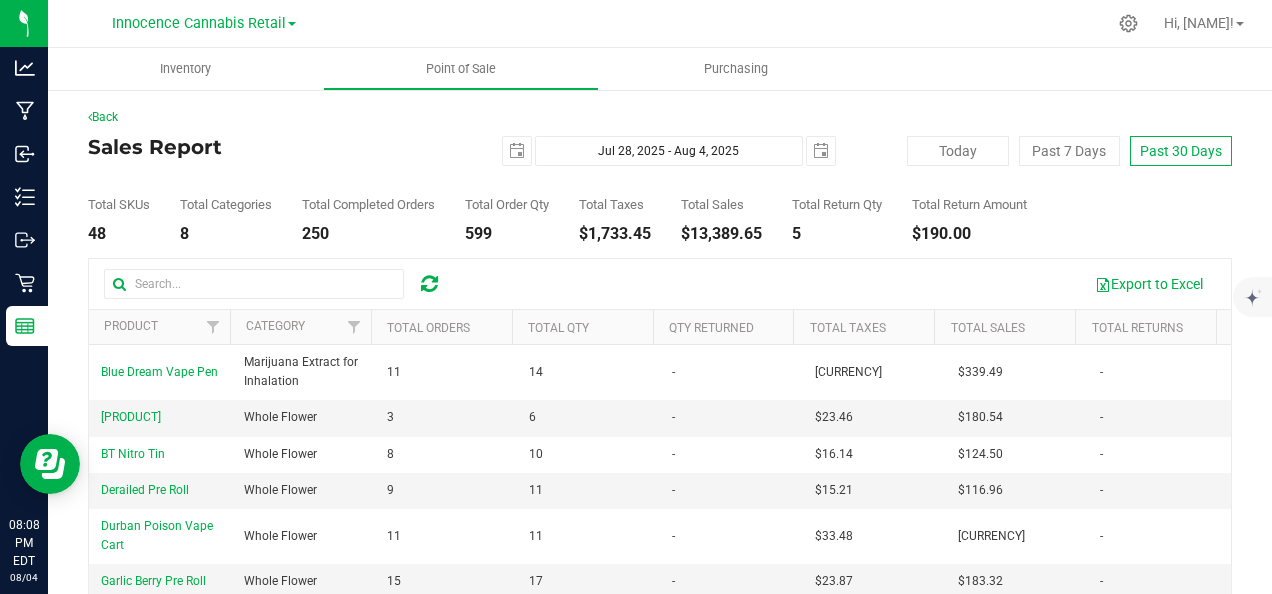 type on "[DATE]" 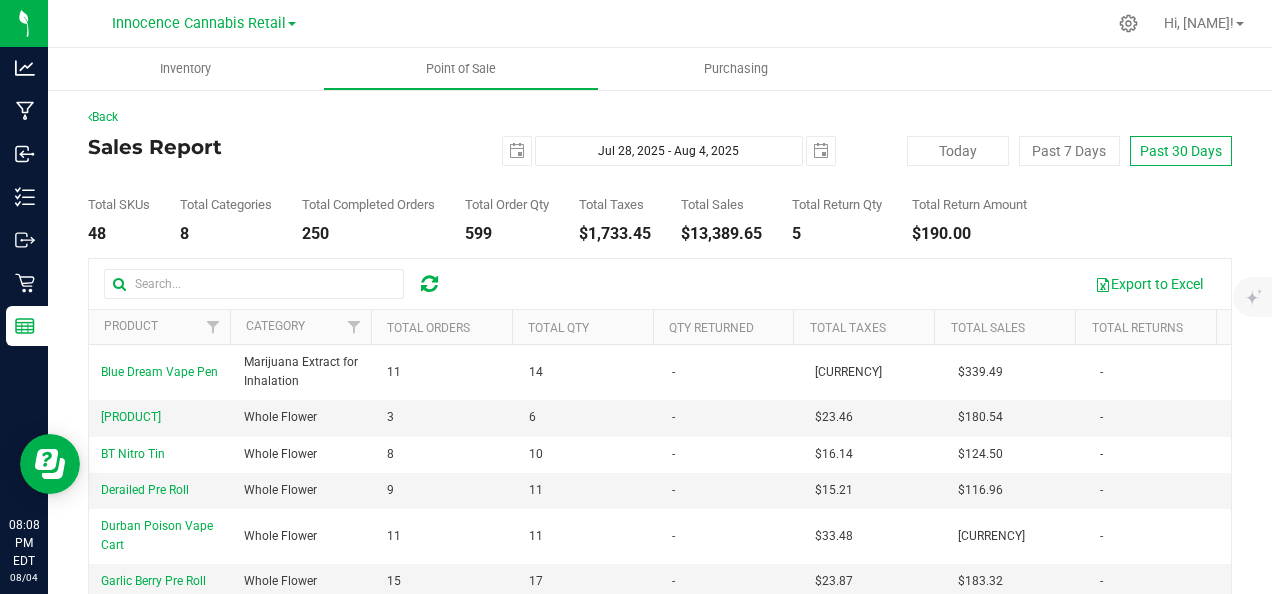 type on "Jul 5, 2025 - Aug 4, 2025" 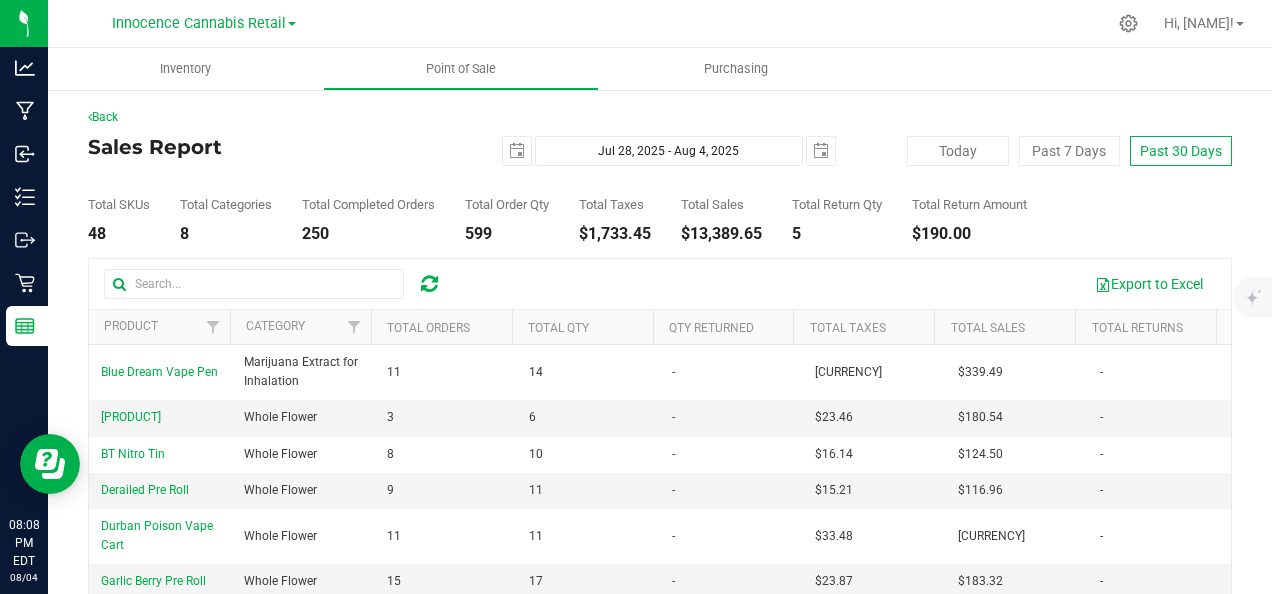 type 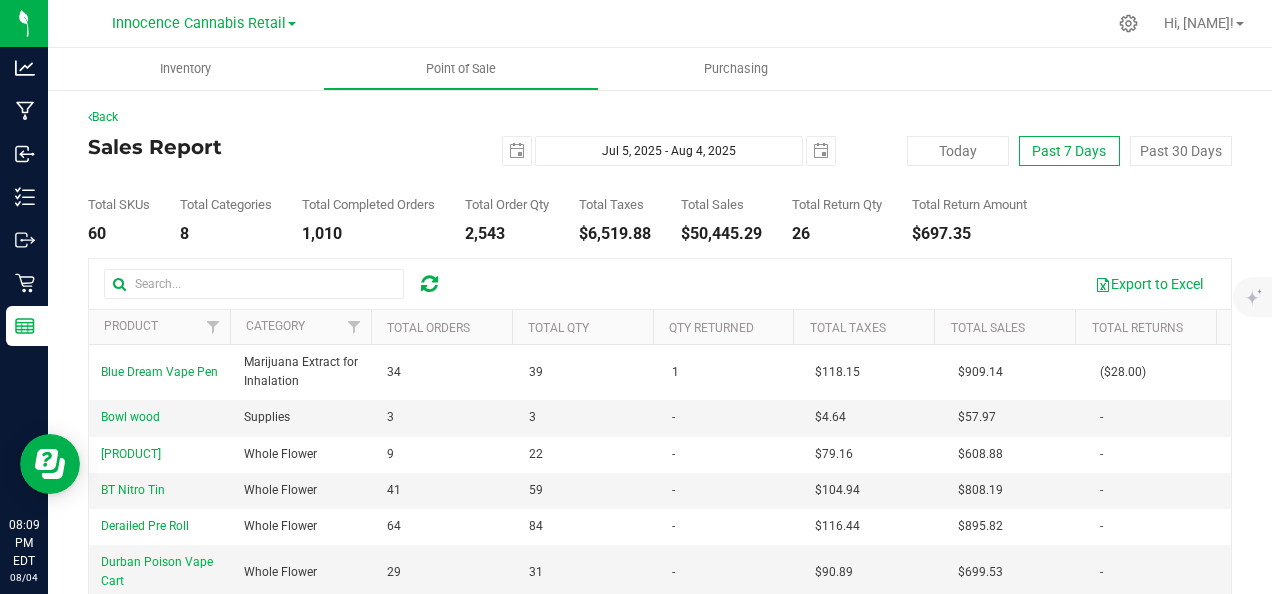 click on "Past 7 Days" at bounding box center (1070, 151) 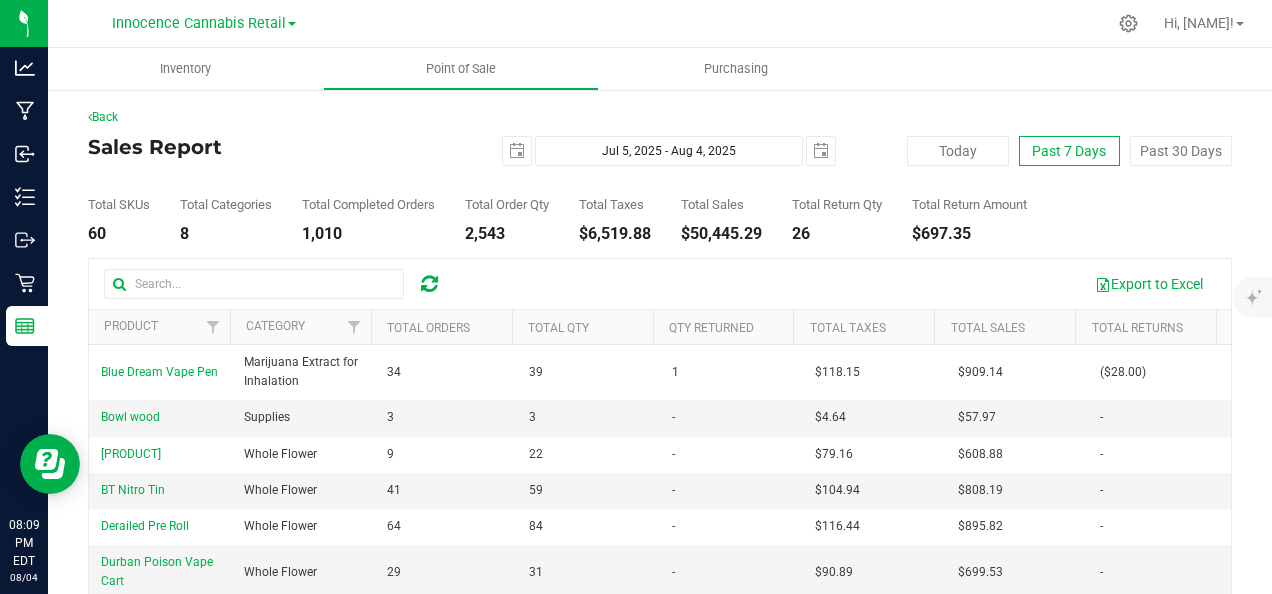type on "2025-07-28" 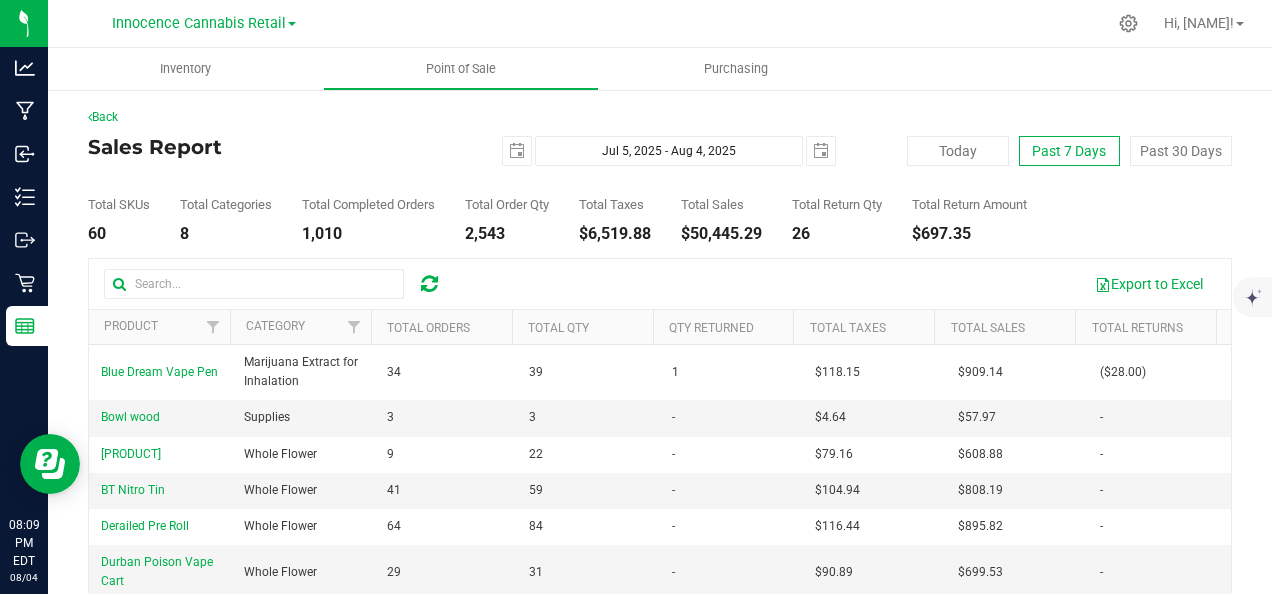 type on "Jul 28, 2025 - Aug 4, 2025" 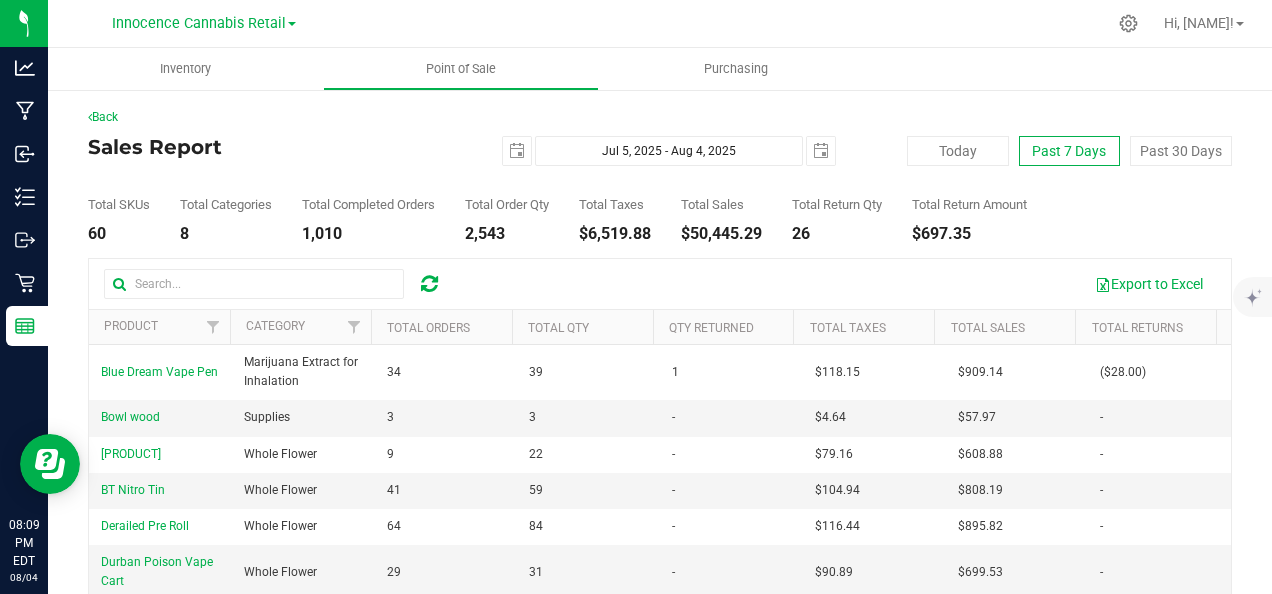 type 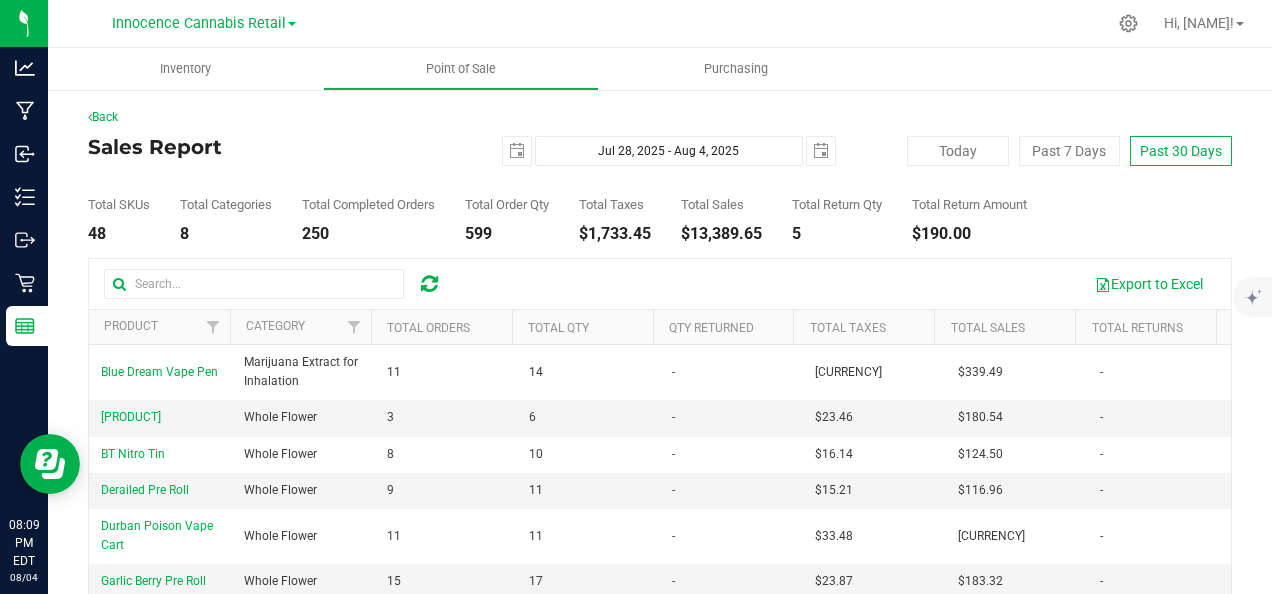 click on "Past 30 Days" at bounding box center [1181, 151] 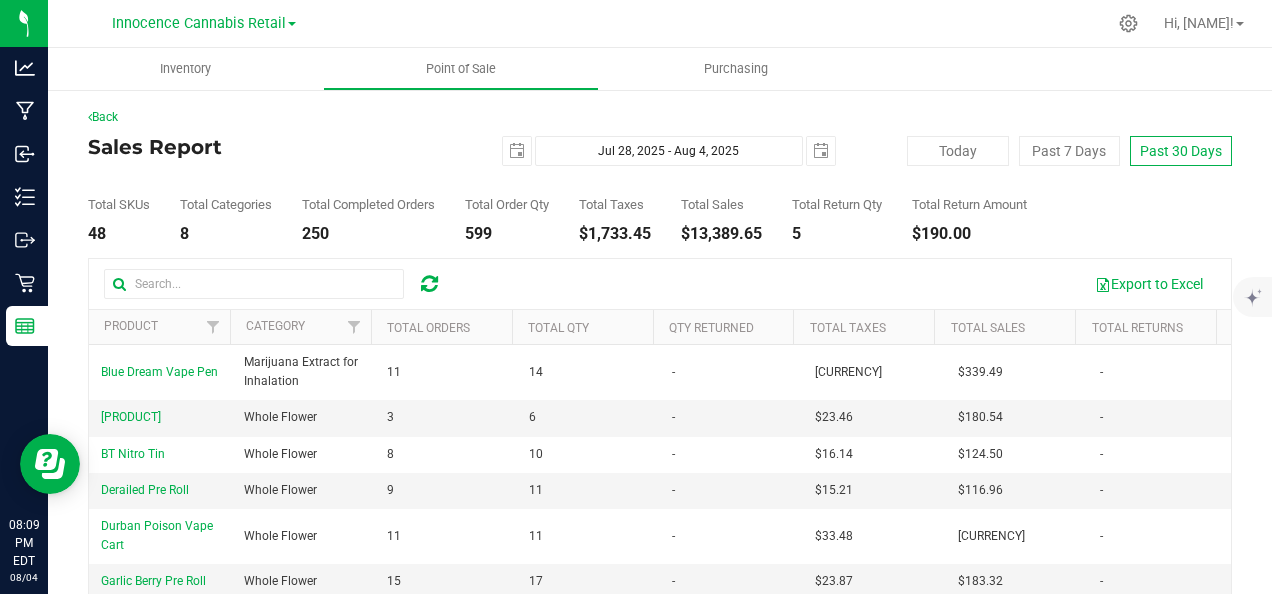 type on "[DATE]" 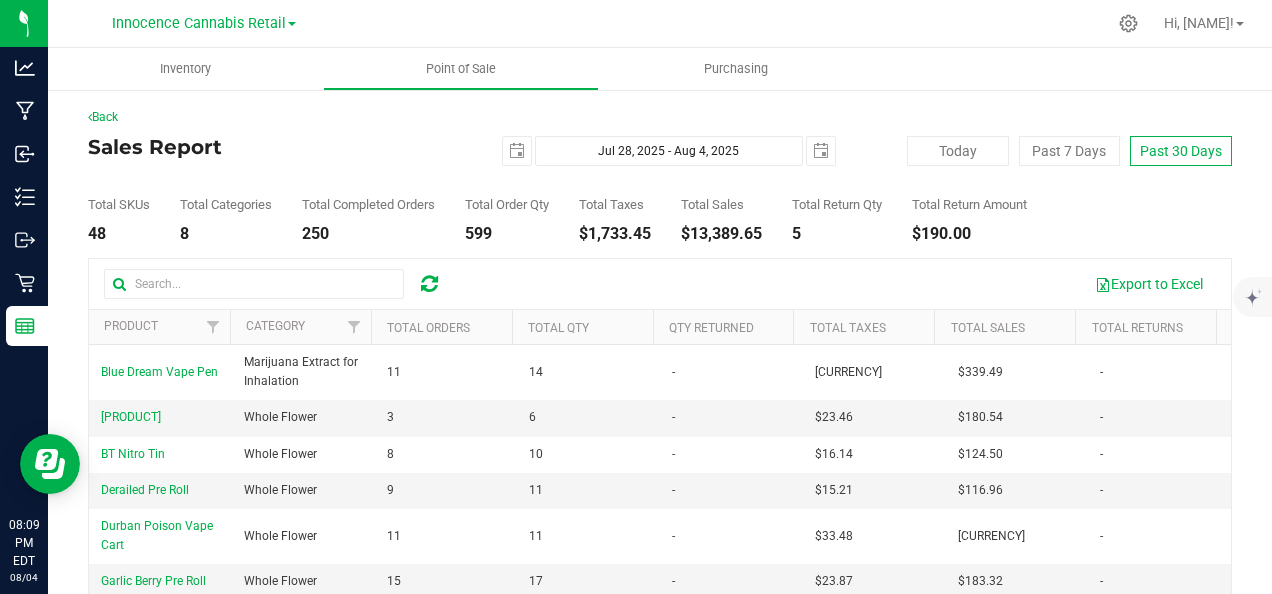 type on "Jul 5, 2025 - Aug 4, 2025" 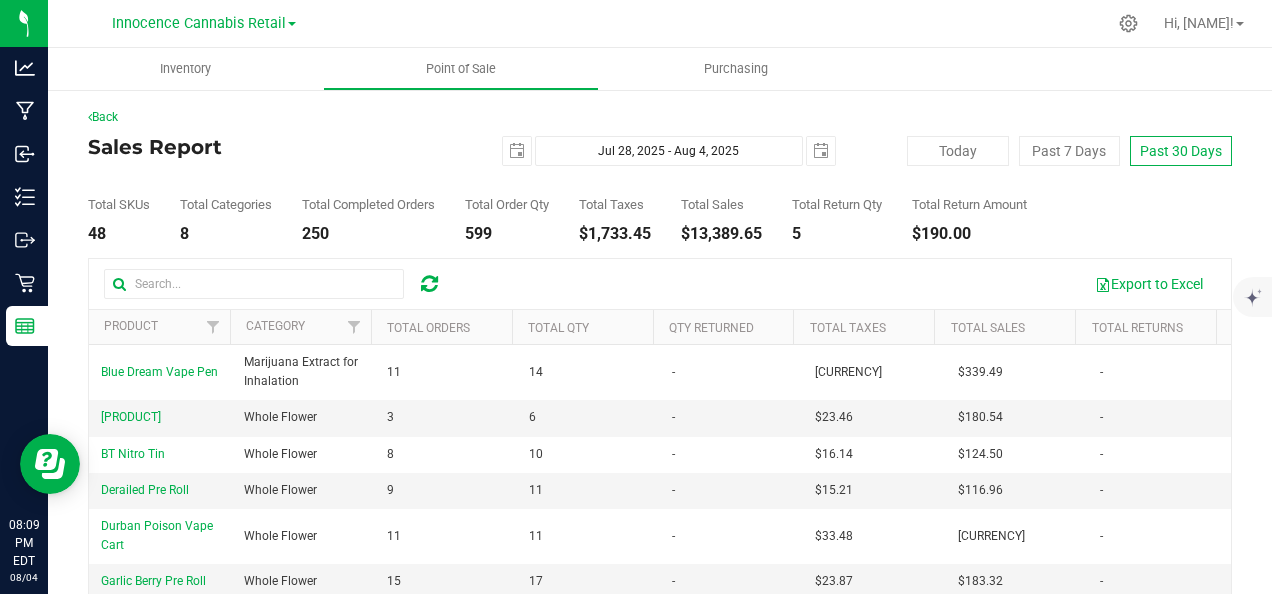 type 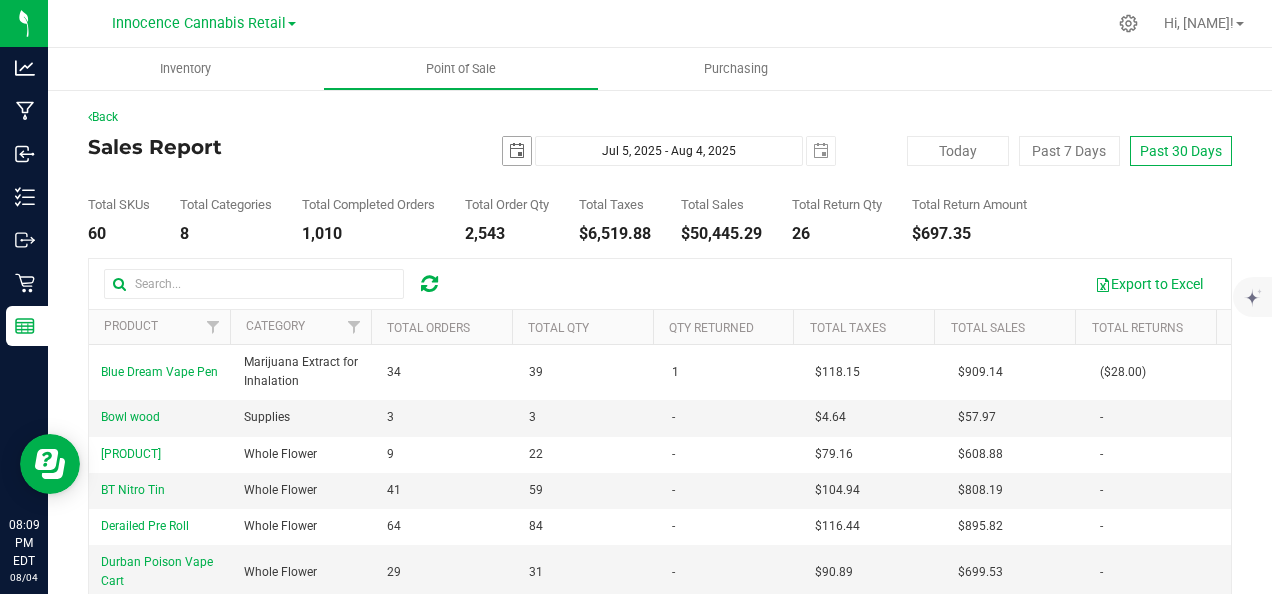 click at bounding box center [517, 151] 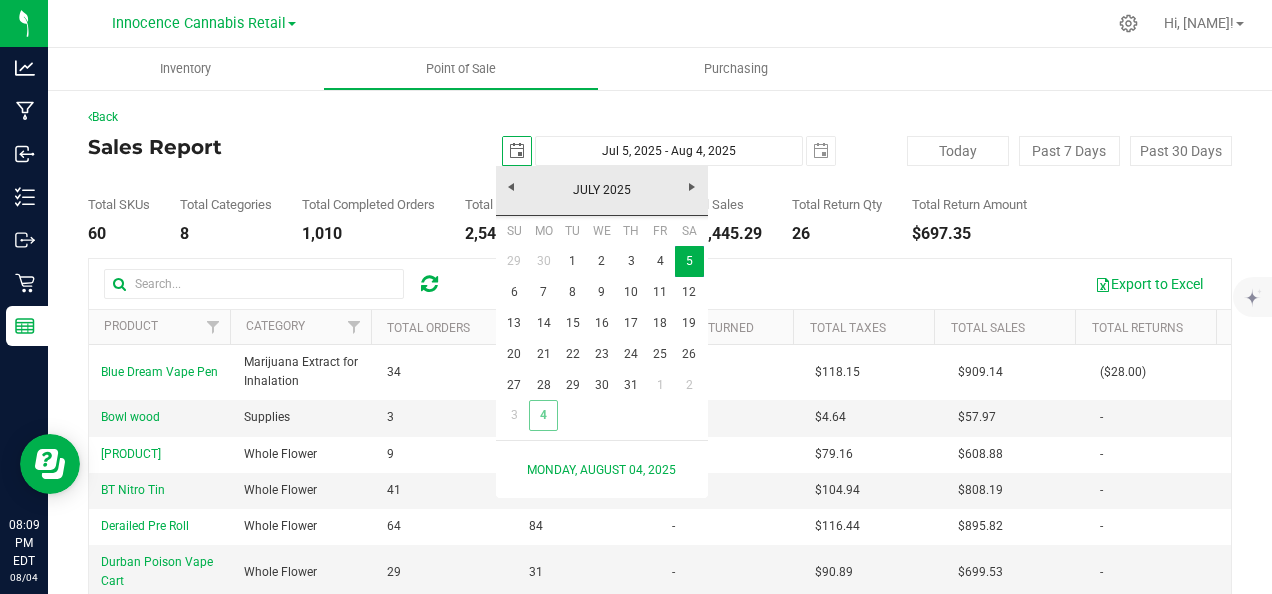 scroll, scrollTop: 0, scrollLeft: 50, axis: horizontal 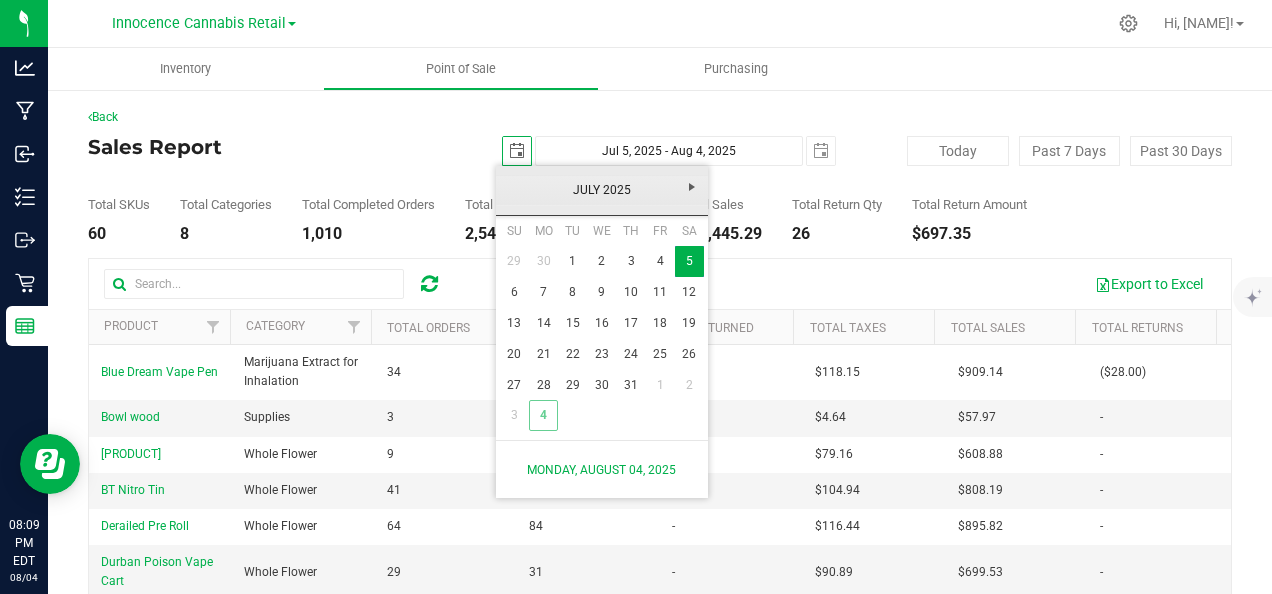 click on "July 2025" at bounding box center (602, 190) 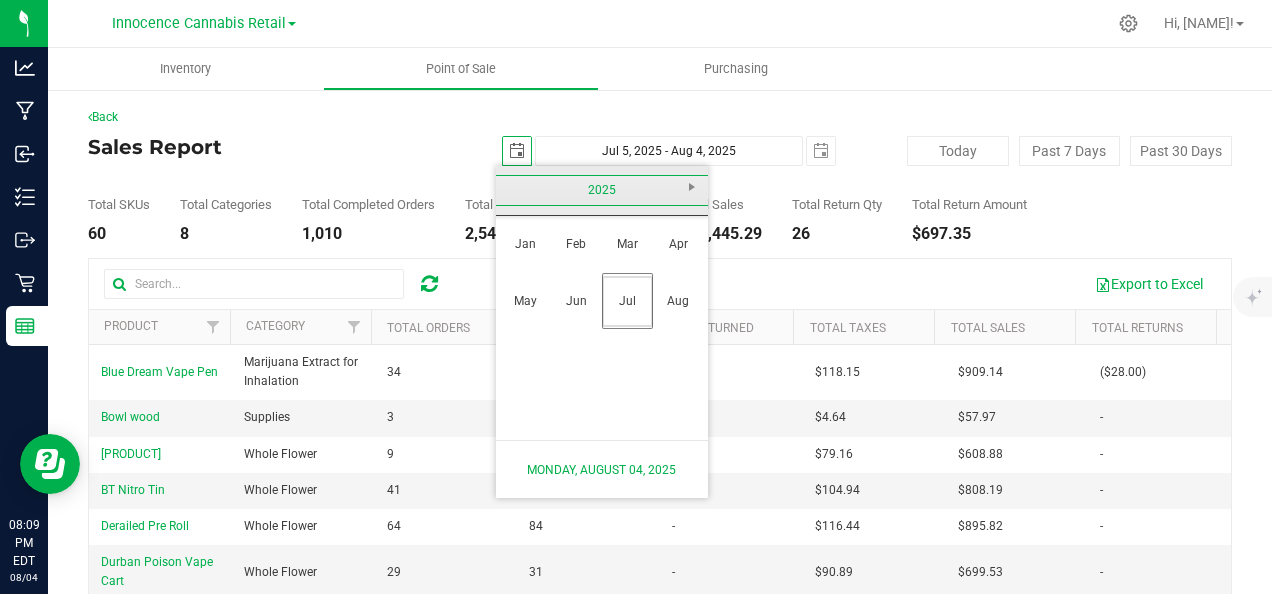 click on "Jun" at bounding box center [576, 301] 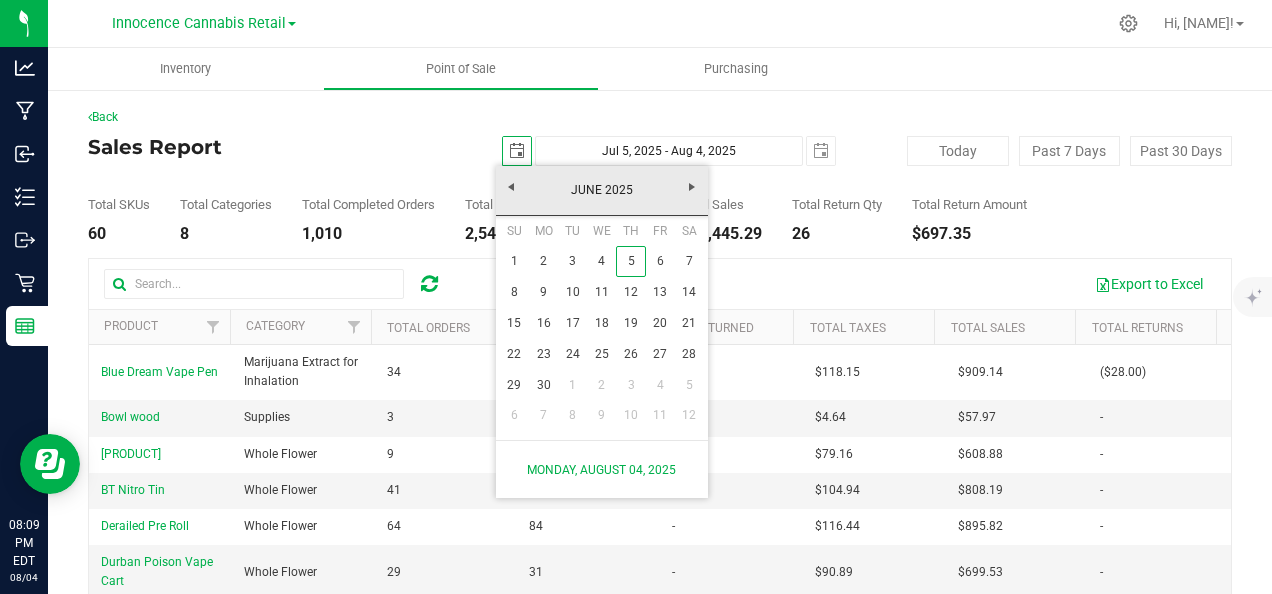 click on "1" at bounding box center (514, 261) 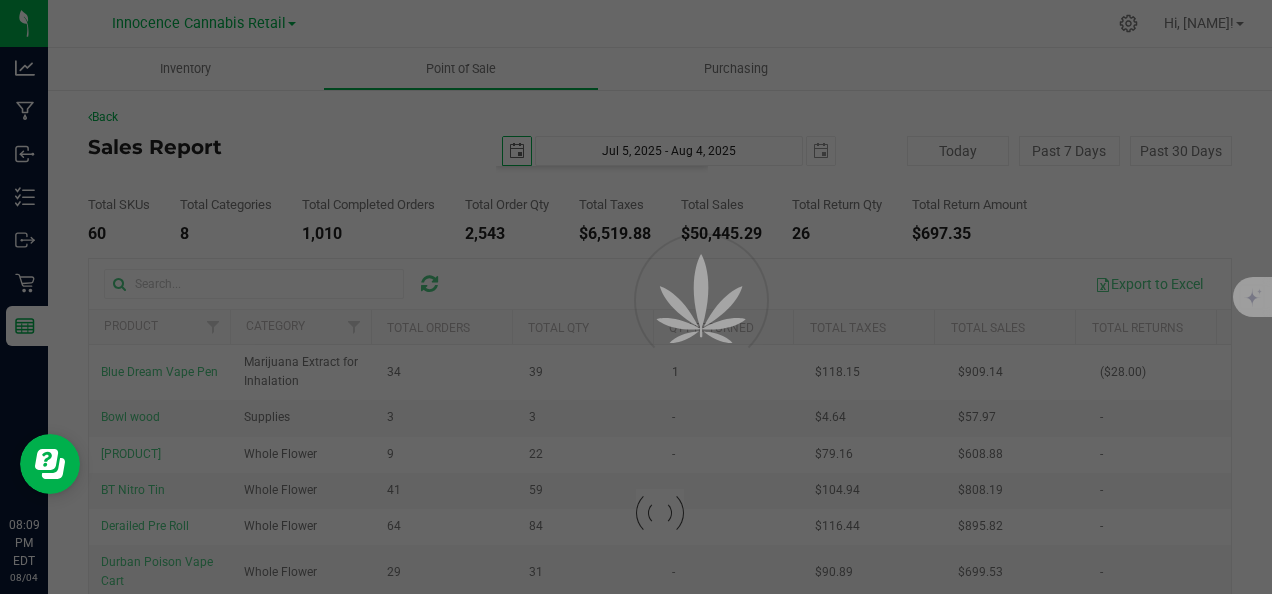 type on "[DATE]" 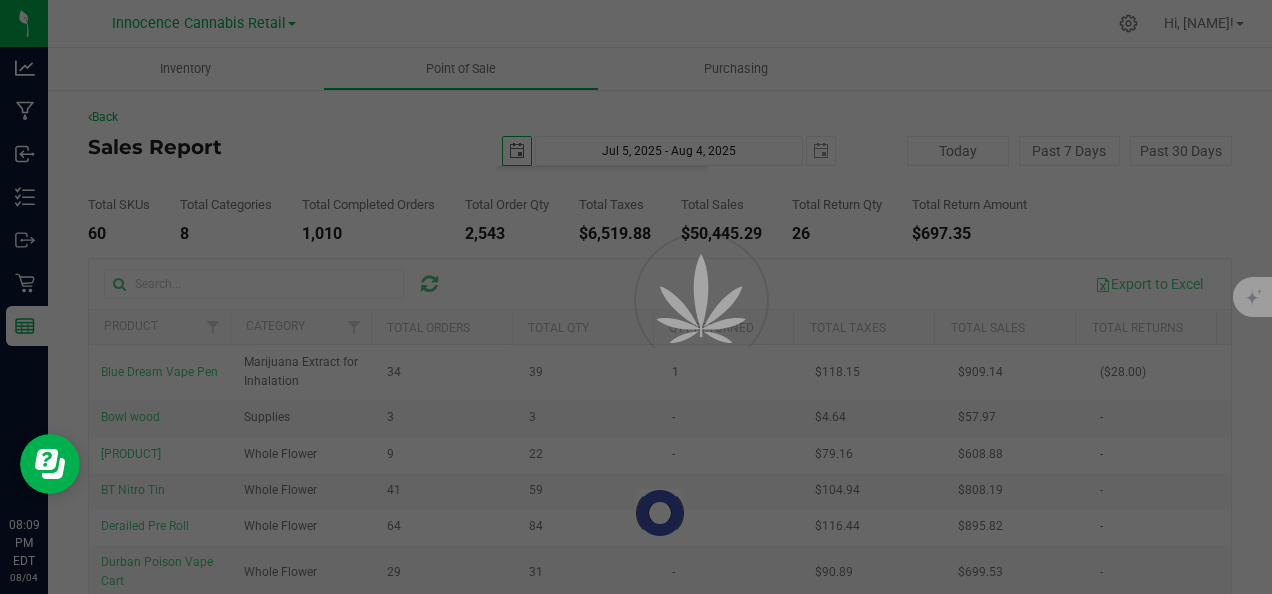 type on "Jun 1, 2025 - Aug 4, 2025" 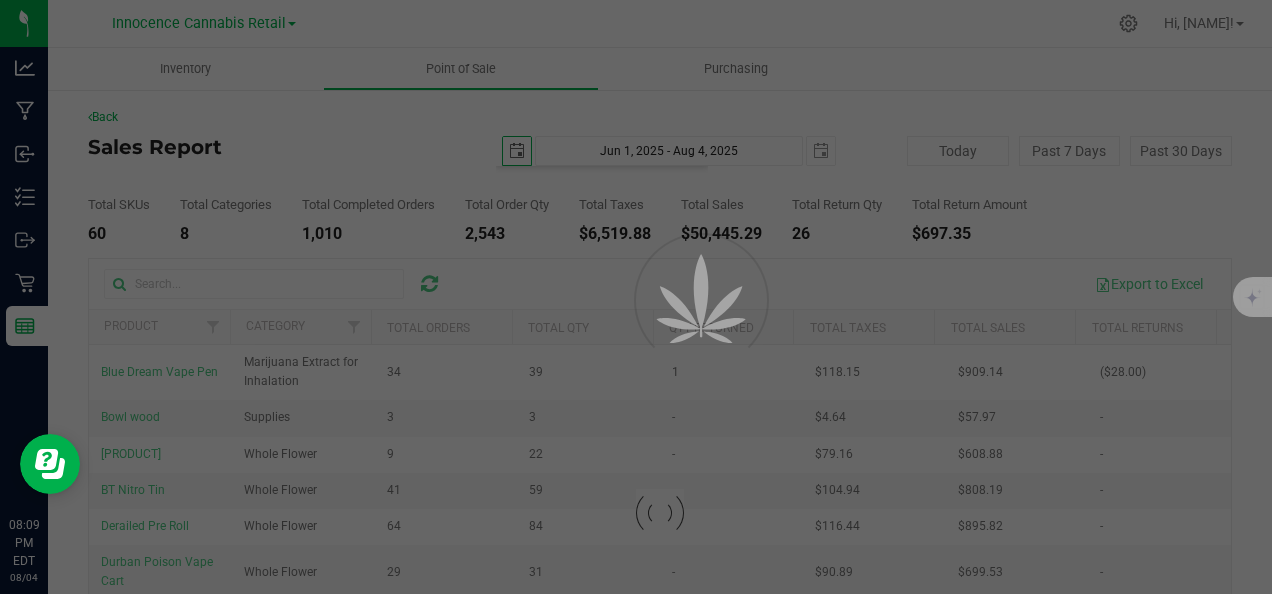 type on "2025-08-04" 